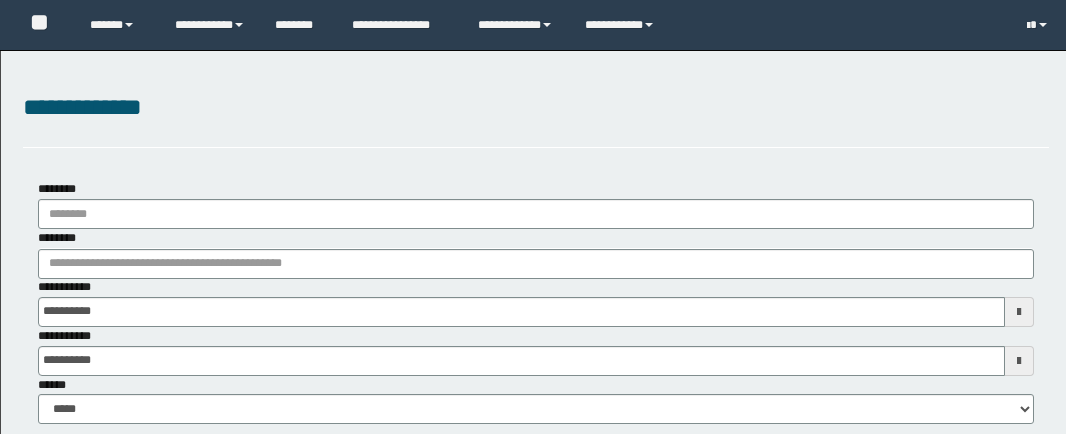scroll, scrollTop: 0, scrollLeft: 0, axis: both 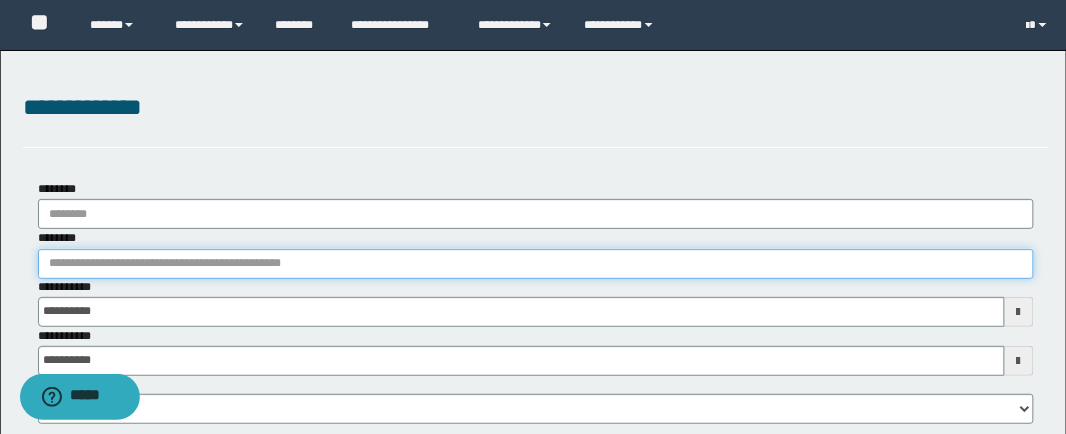 click on "********" at bounding box center [536, 264] 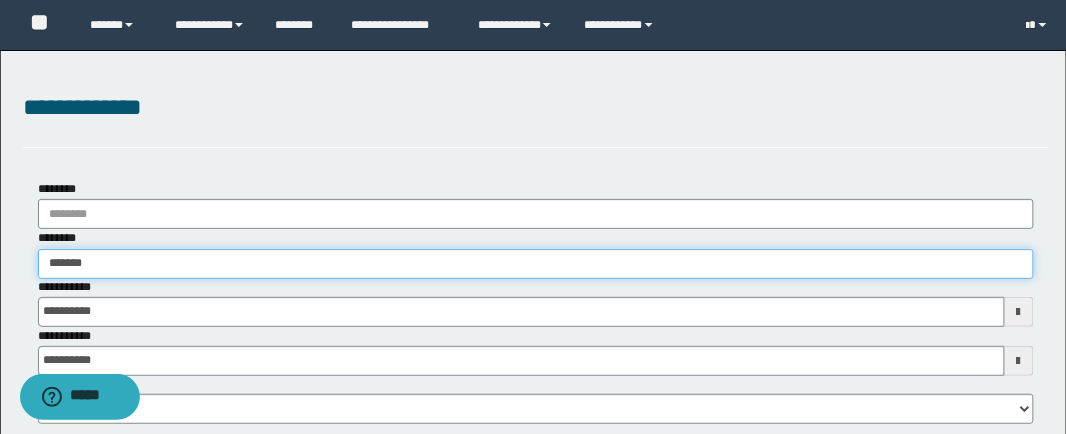 type on "********" 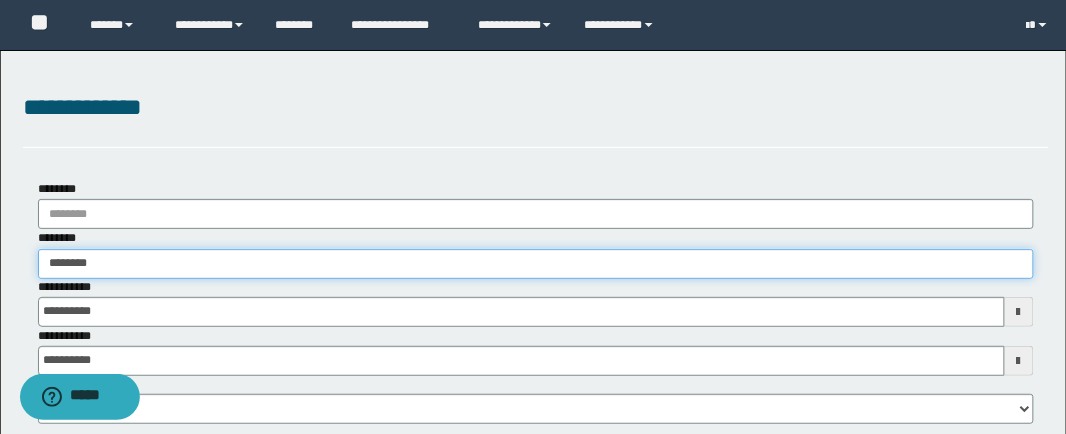 type on "********" 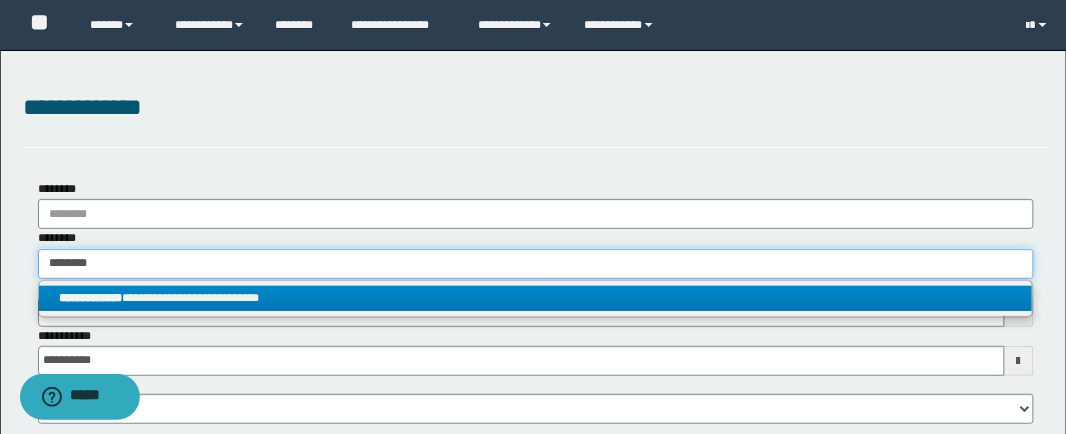 type on "********" 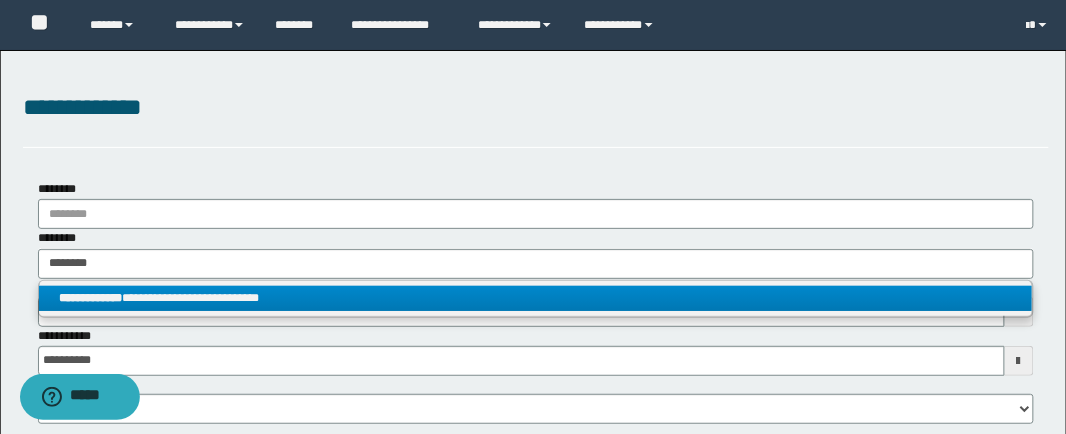click on "**********" at bounding box center [536, 298] 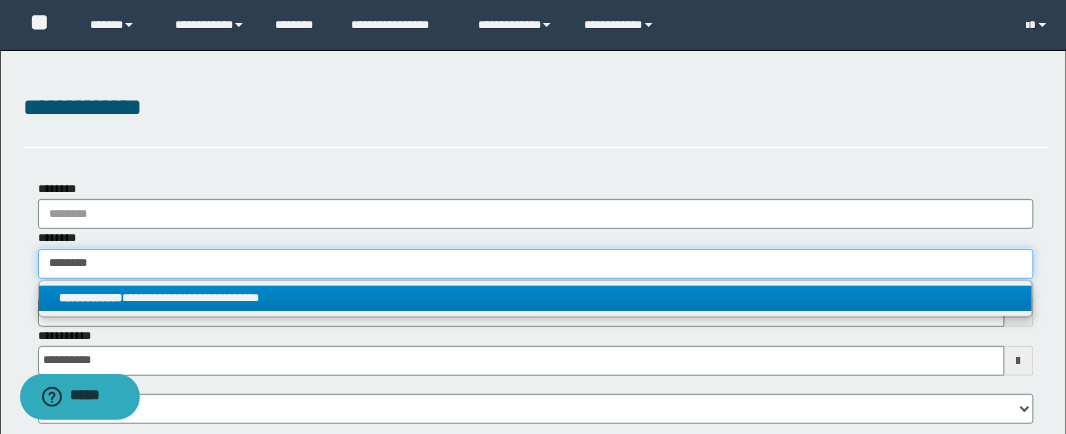 type 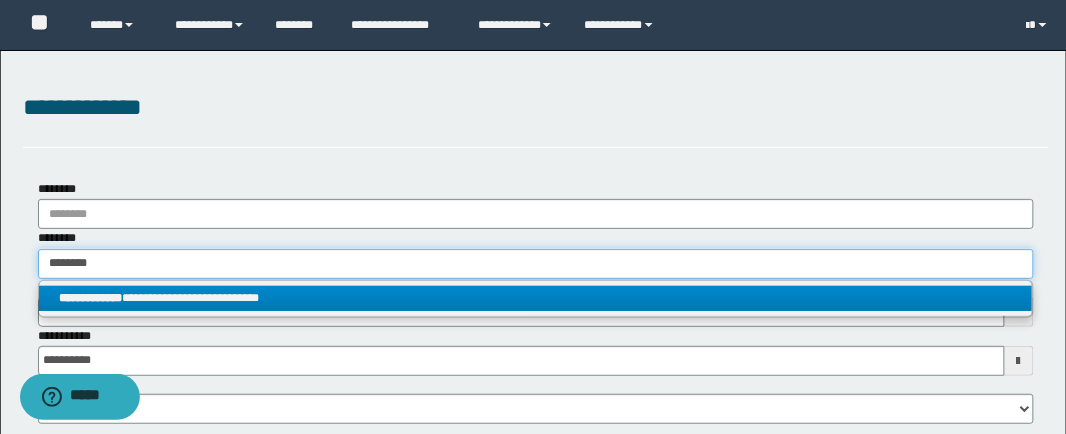 type on "**********" 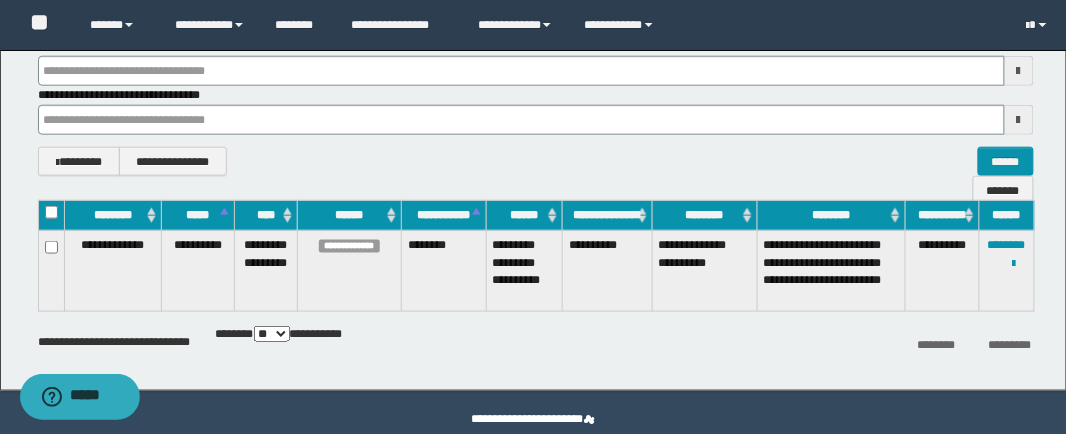 scroll, scrollTop: 407, scrollLeft: 0, axis: vertical 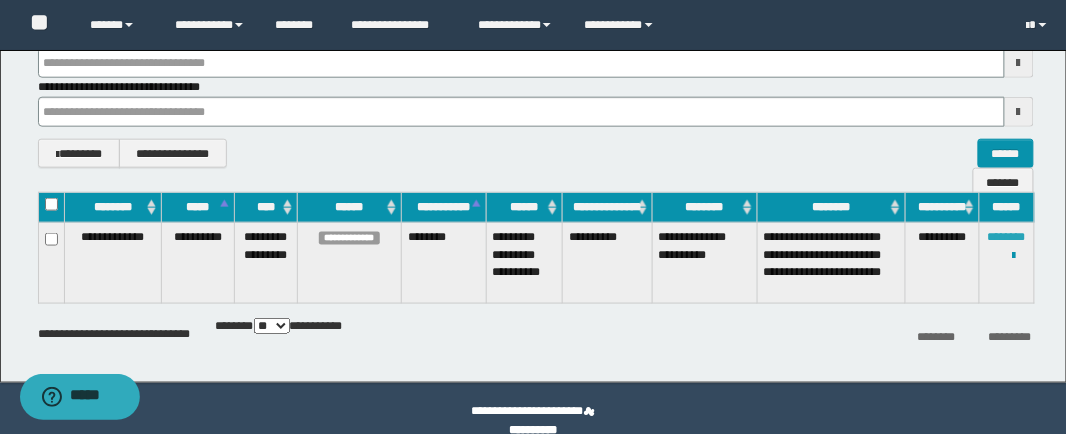 click on "********" at bounding box center [1007, 237] 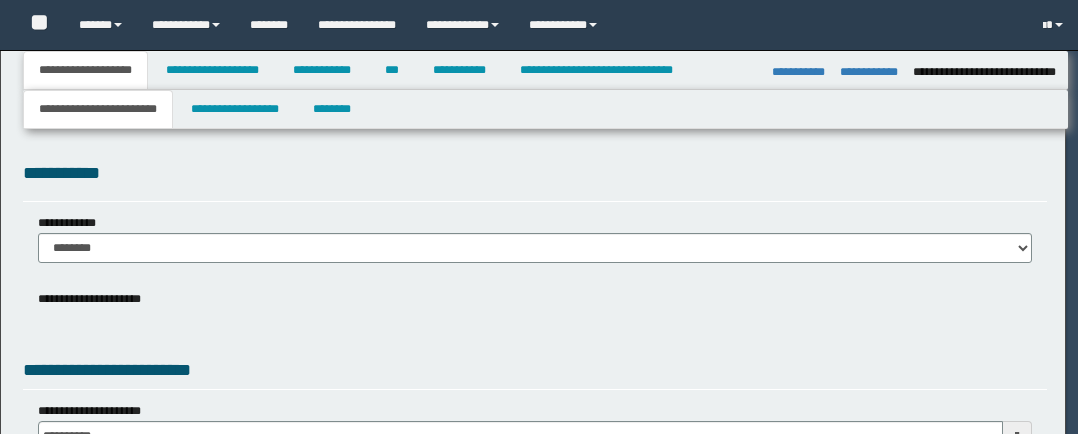 select on "**" 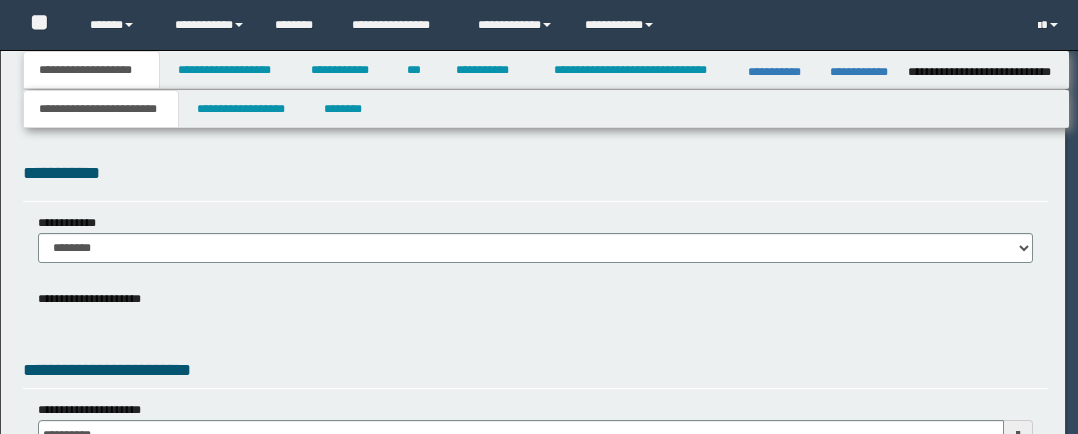 scroll, scrollTop: 0, scrollLeft: 0, axis: both 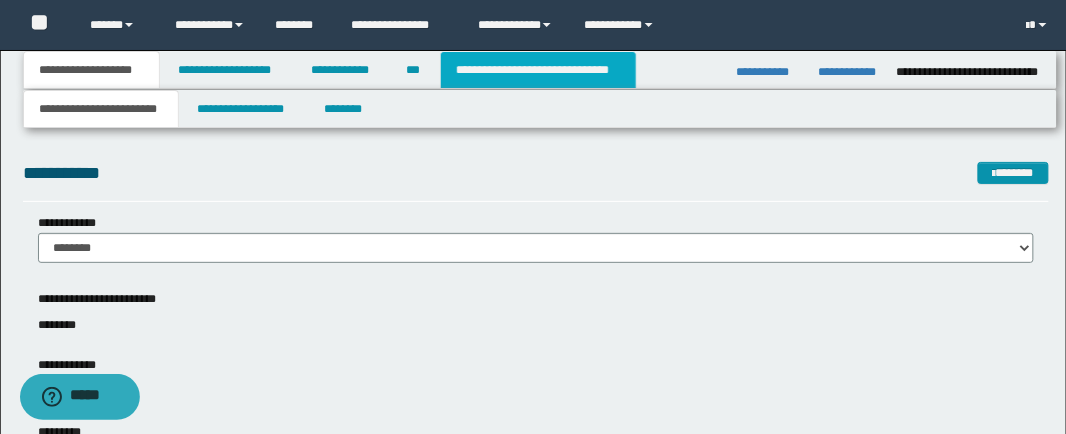 click on "**********" at bounding box center [538, 70] 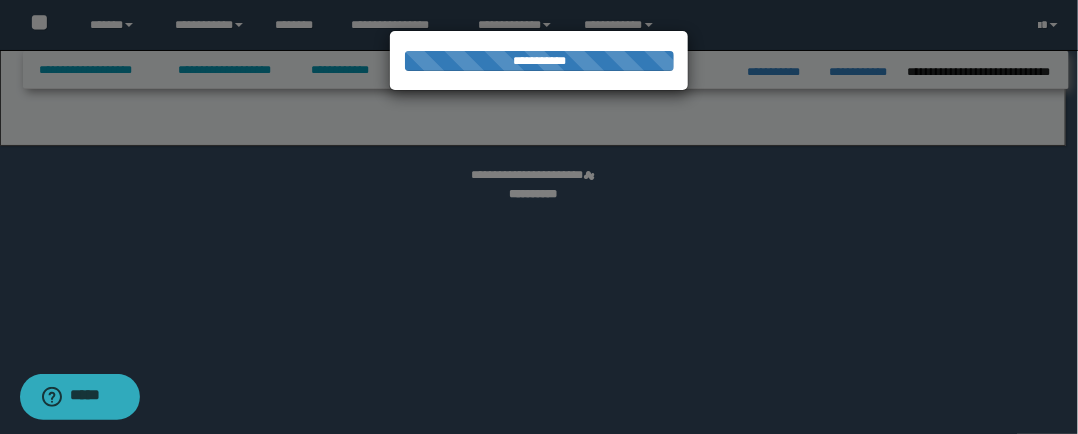select on "*" 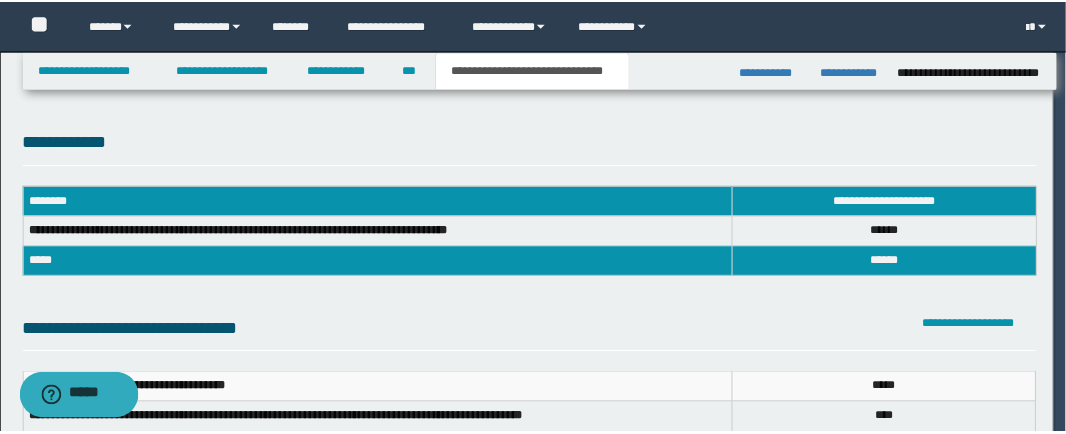 scroll, scrollTop: 0, scrollLeft: 0, axis: both 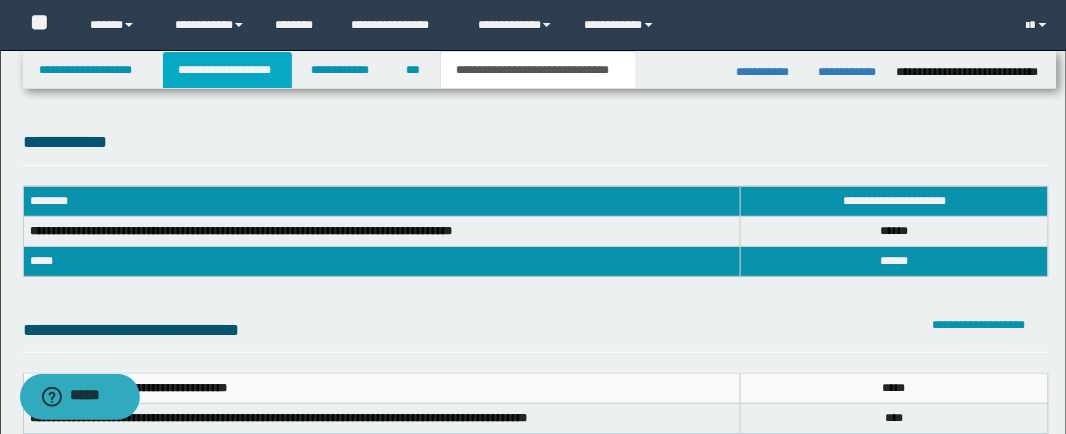 click on "**********" at bounding box center (227, 70) 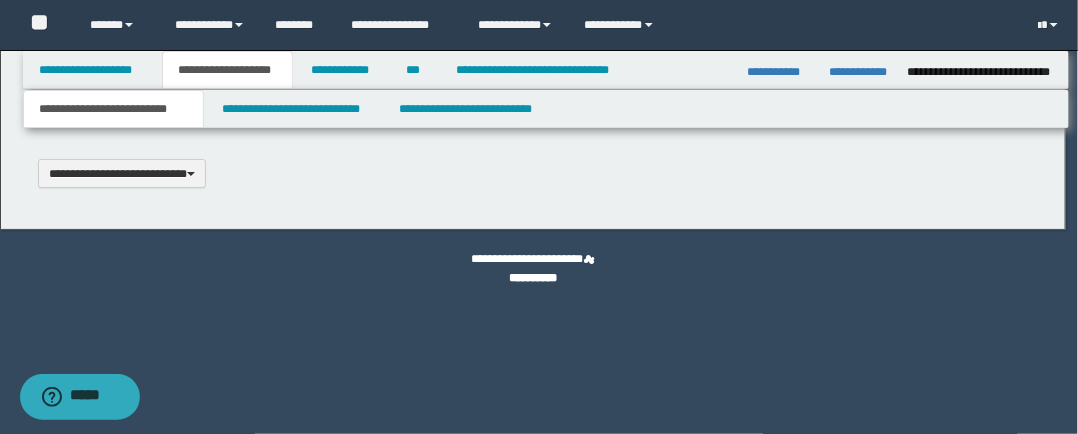 type 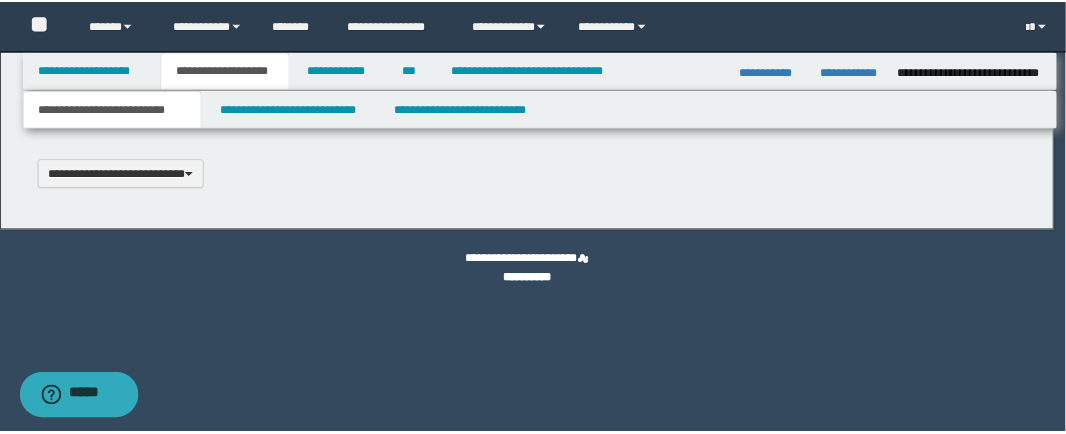 scroll, scrollTop: 0, scrollLeft: 0, axis: both 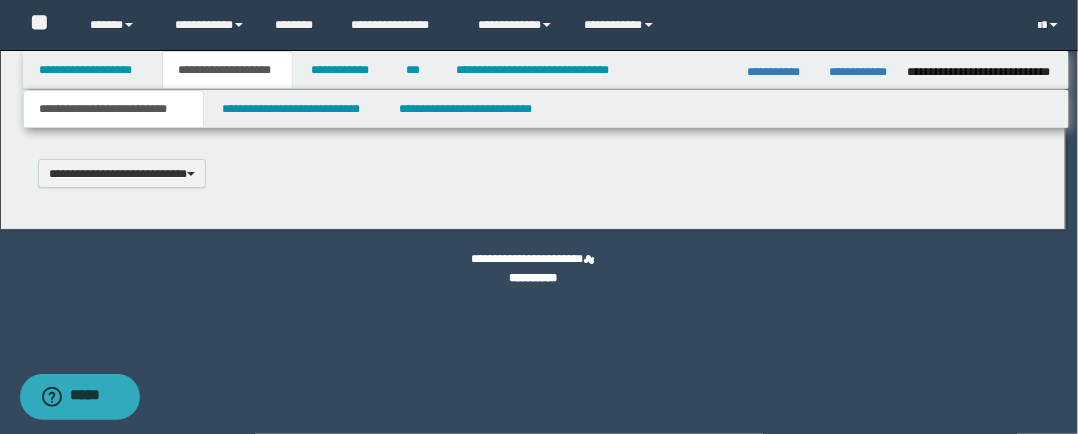 type on "**********" 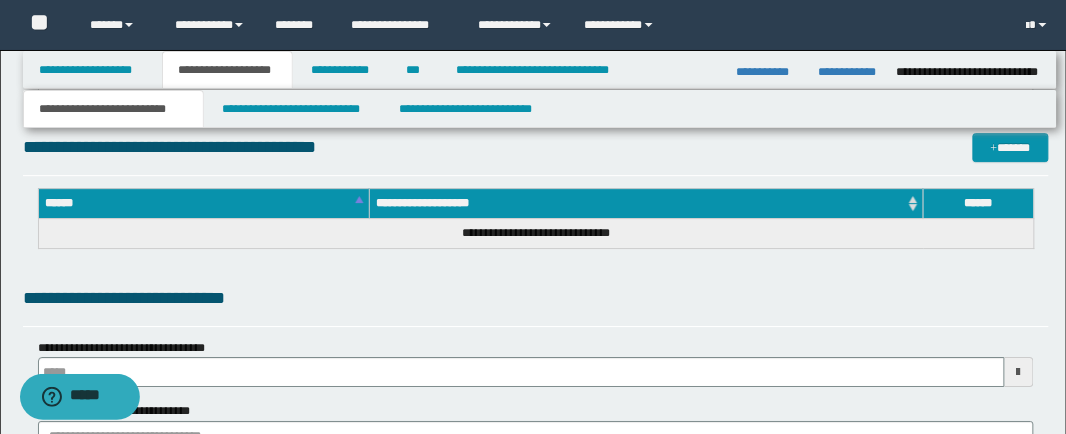 scroll, scrollTop: 1248, scrollLeft: 0, axis: vertical 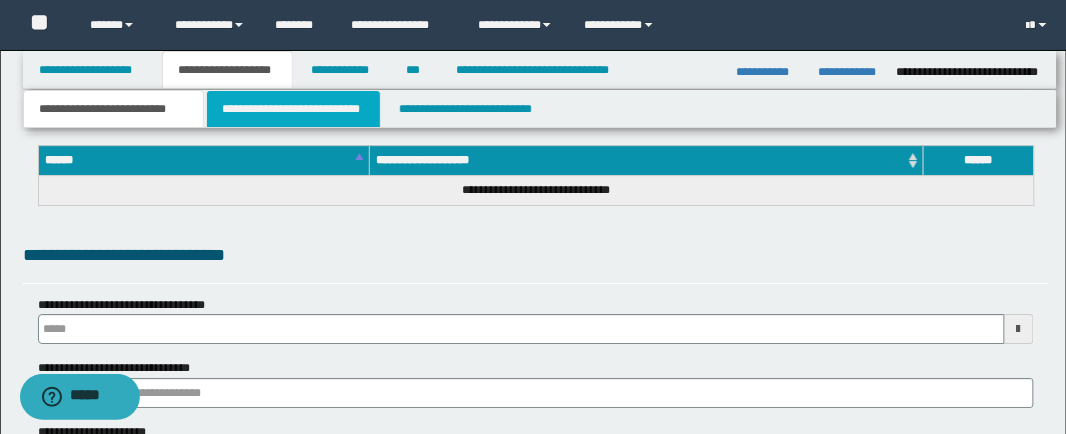 click on "**********" at bounding box center [293, 109] 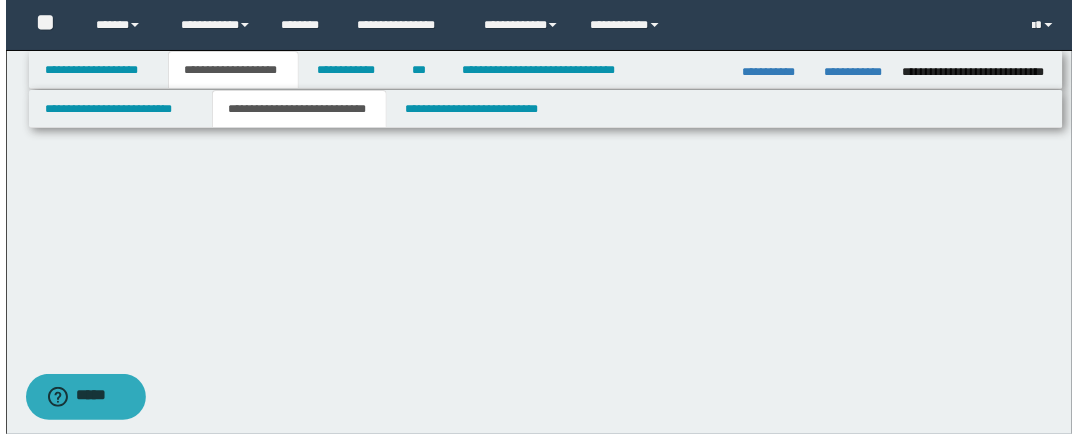 scroll, scrollTop: 0, scrollLeft: 0, axis: both 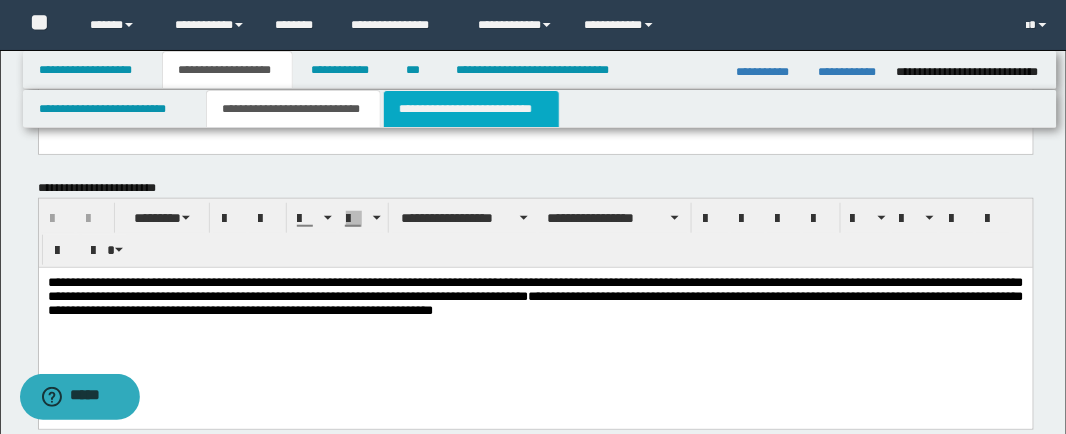 click on "**********" at bounding box center (471, 109) 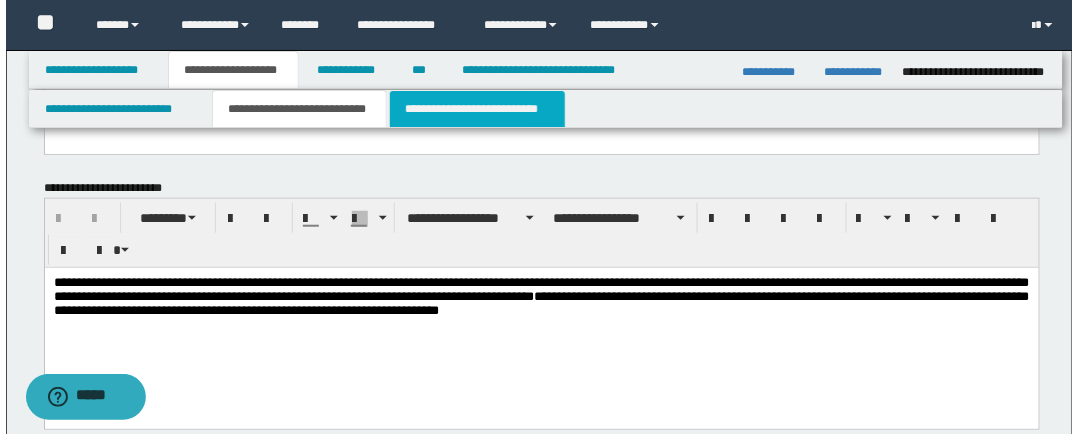 scroll, scrollTop: 0, scrollLeft: 0, axis: both 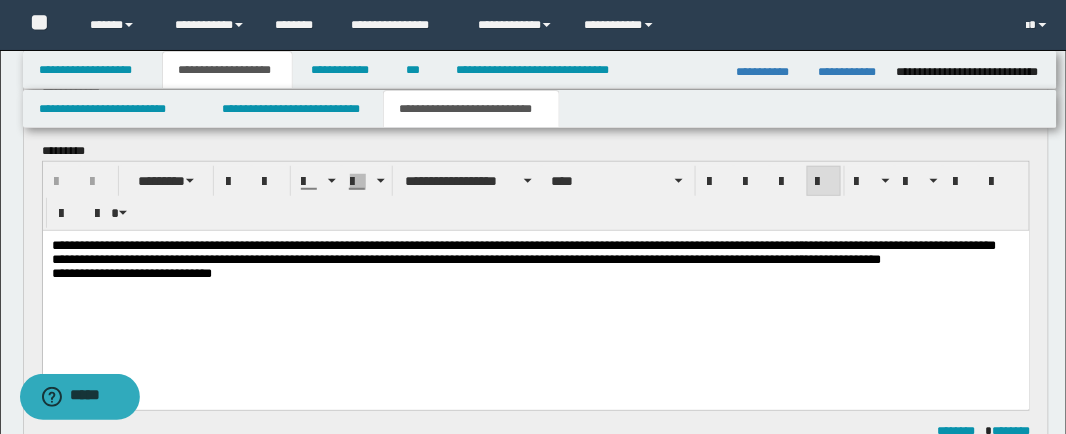 click on "**********" at bounding box center (535, 284) 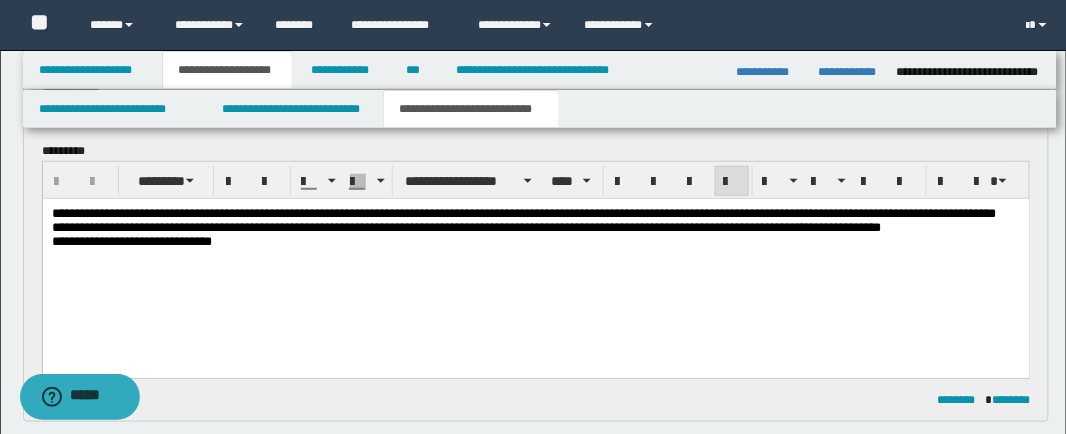 type 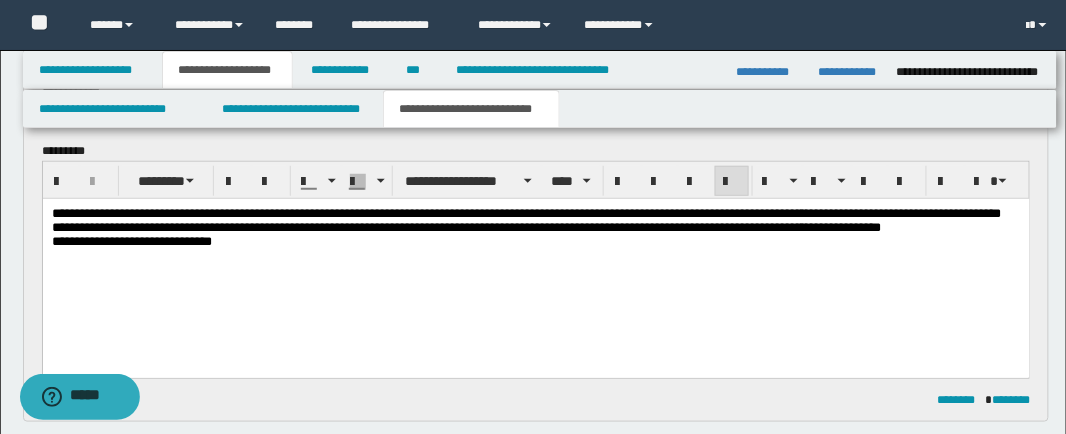 click on "**********" at bounding box center (466, 226) 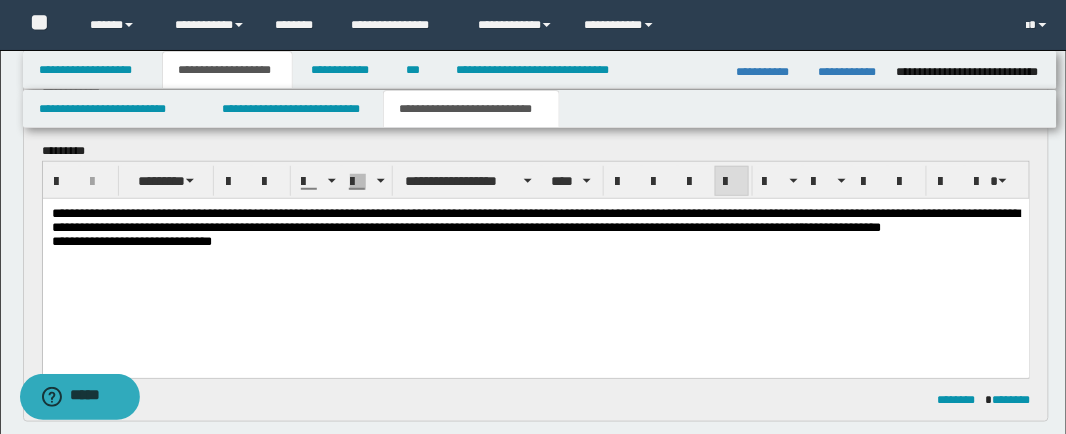 click on "**********" at bounding box center [466, 226] 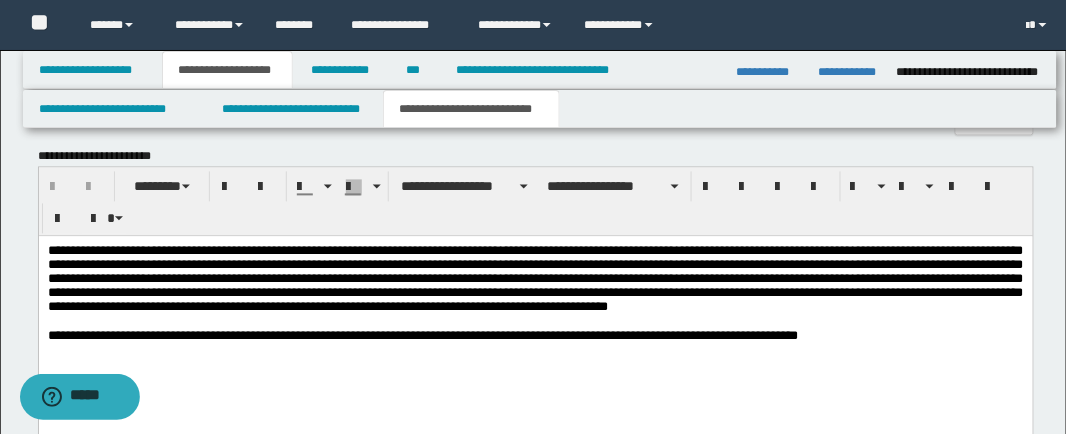 scroll, scrollTop: 797, scrollLeft: 0, axis: vertical 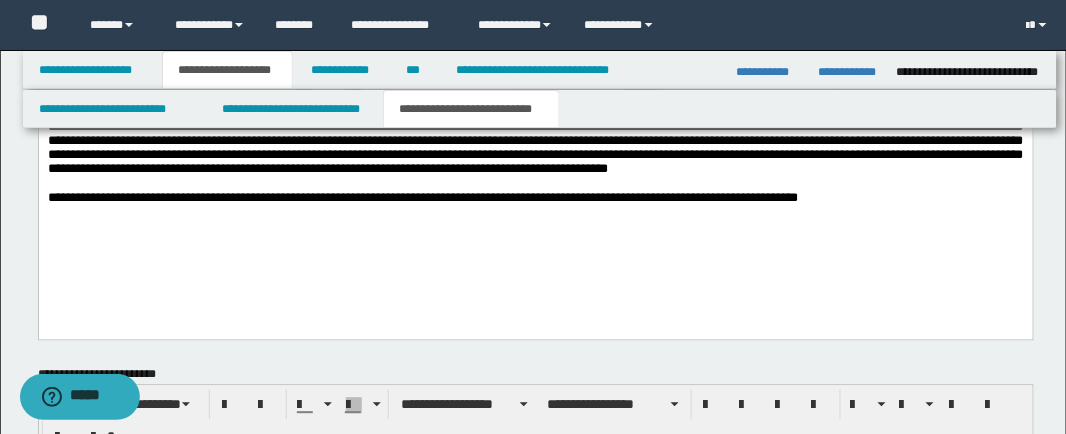 click on "**********" at bounding box center (535, 140) 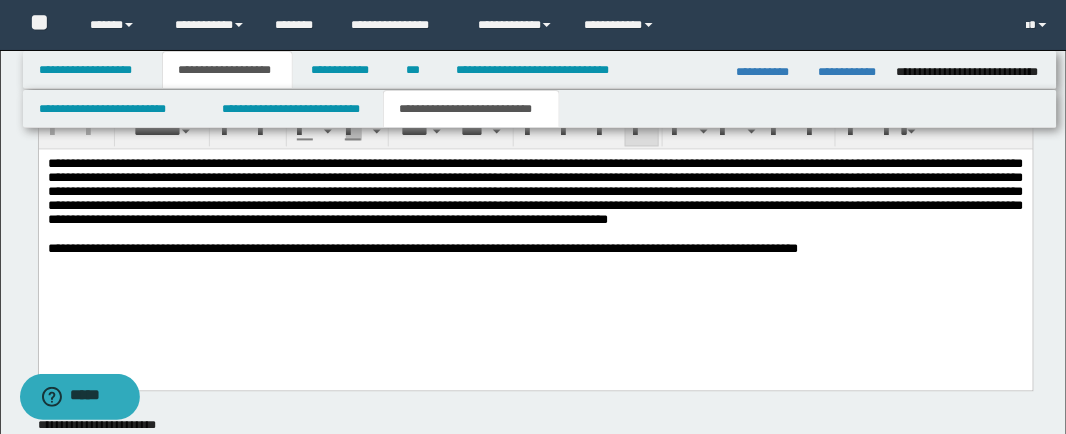 scroll, scrollTop: 851, scrollLeft: 0, axis: vertical 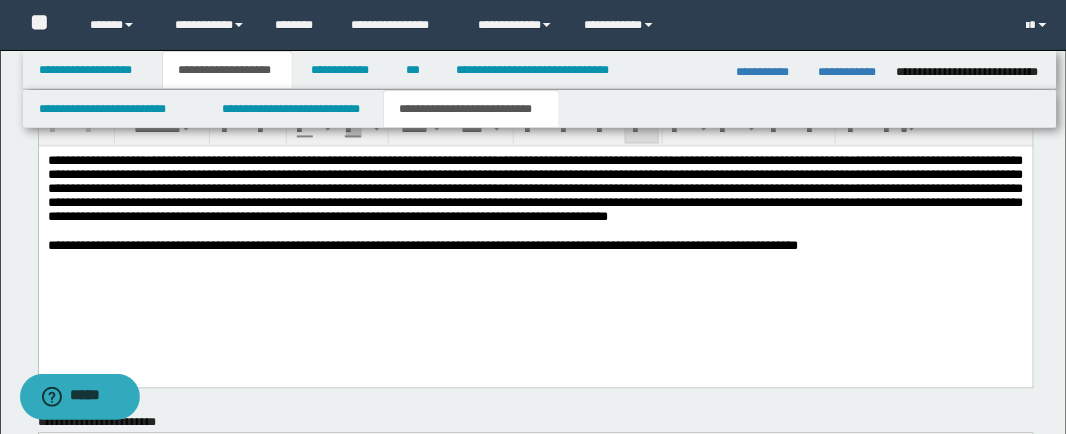 type 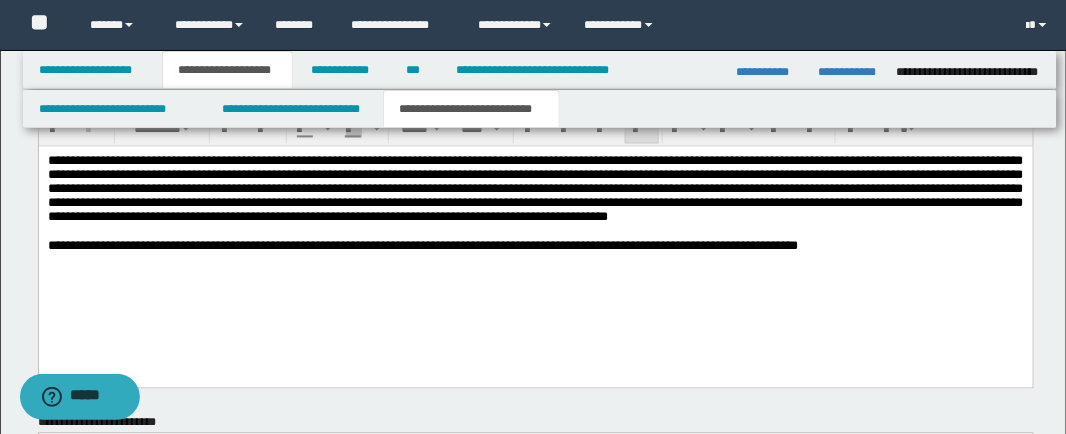 click on "**********" at bounding box center [535, 188] 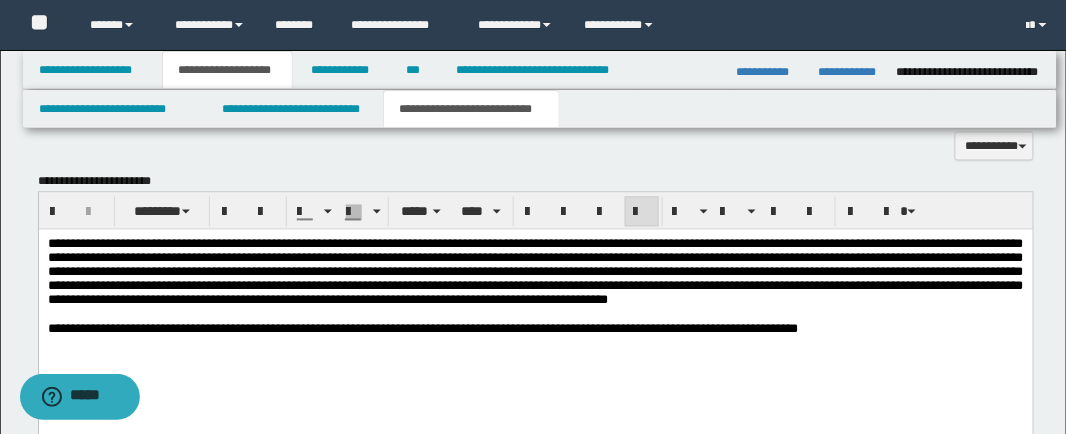 scroll, scrollTop: 698, scrollLeft: 0, axis: vertical 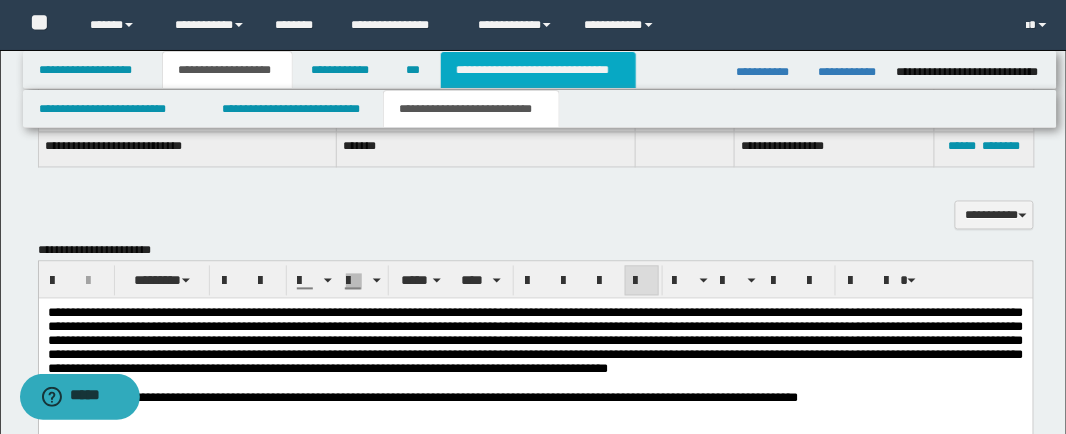 click on "**********" at bounding box center [538, 70] 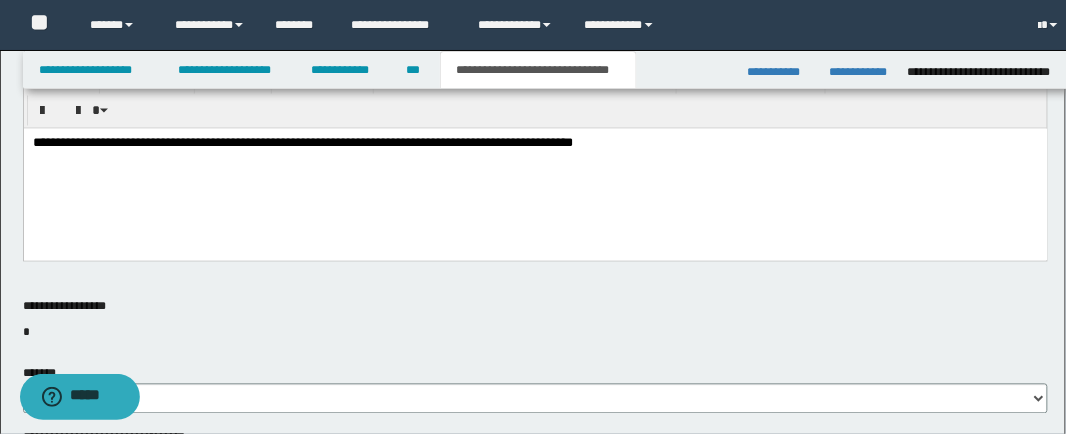 scroll, scrollTop: 667, scrollLeft: 0, axis: vertical 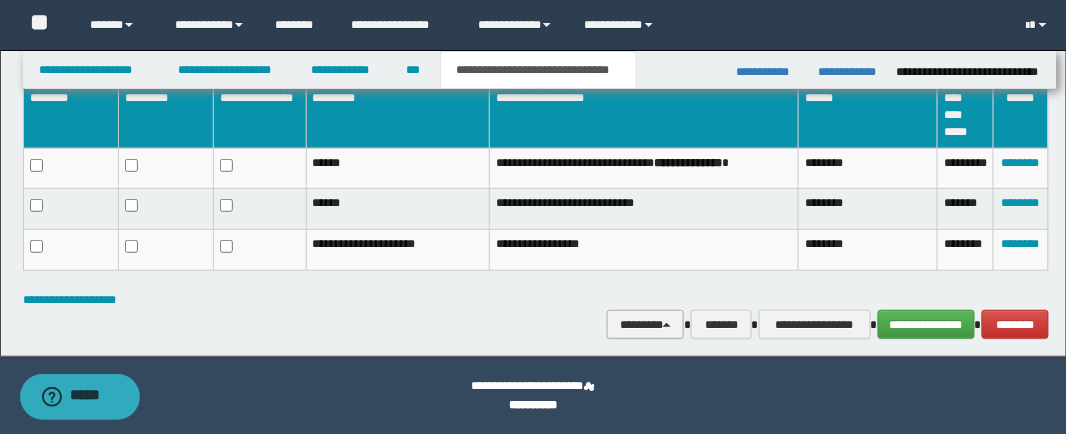 click on "********" at bounding box center [645, 324] 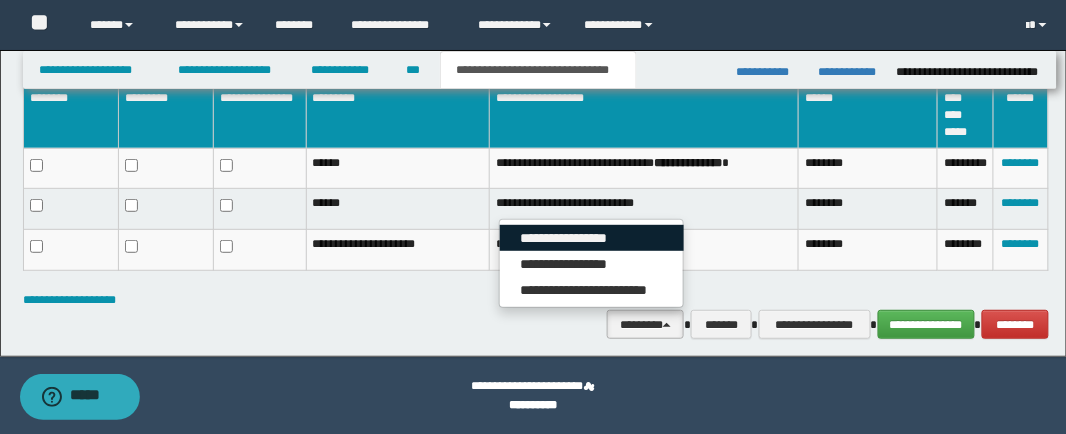 click on "**********" at bounding box center [592, 238] 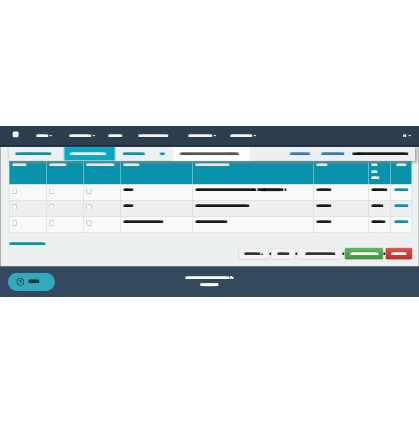 scroll, scrollTop: 1844, scrollLeft: 0, axis: vertical 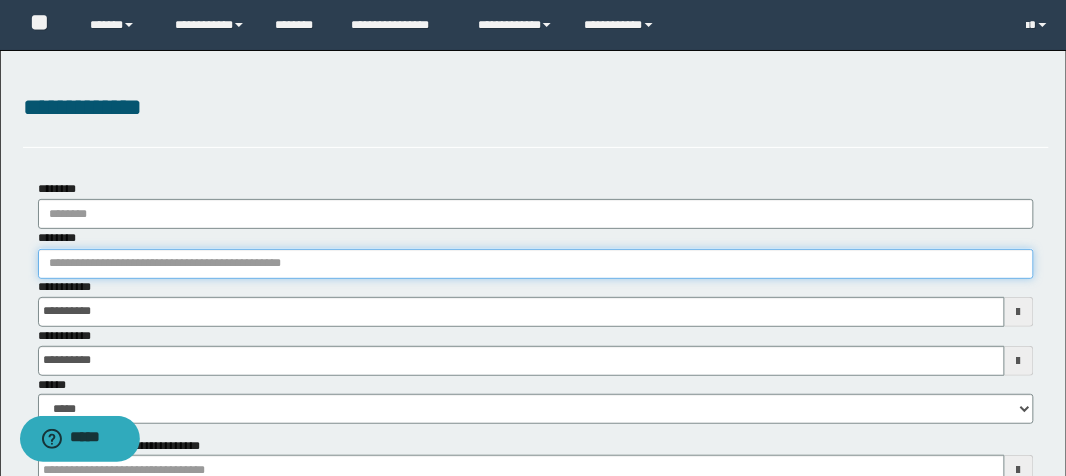 click on "********" at bounding box center [536, 264] 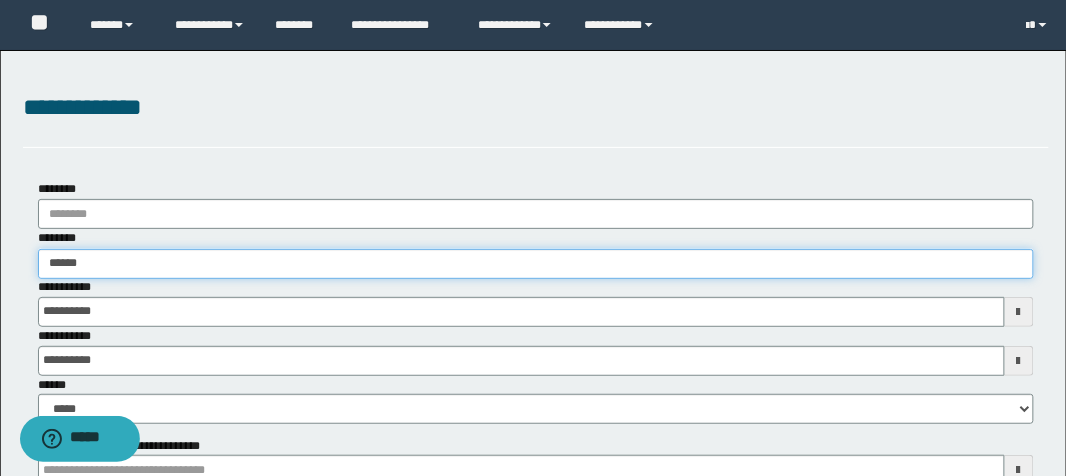 type on "*******" 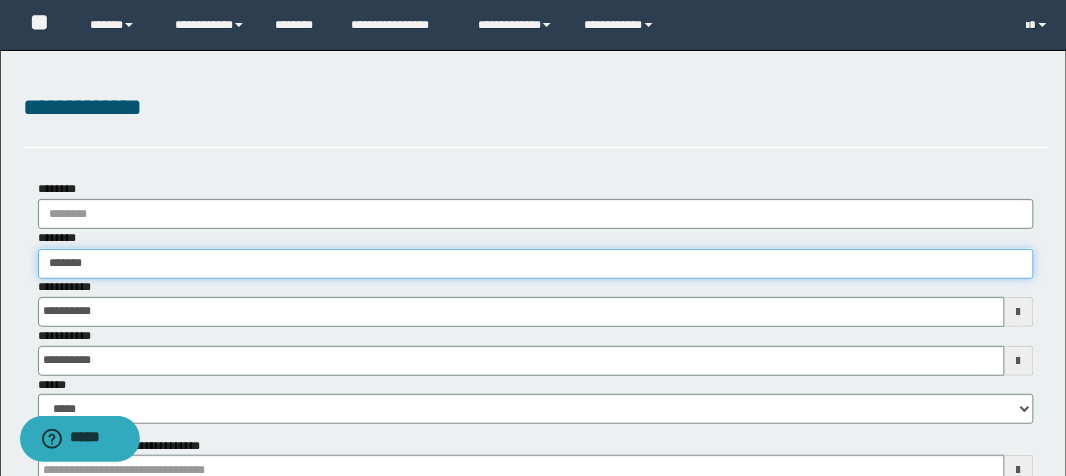 type on "*******" 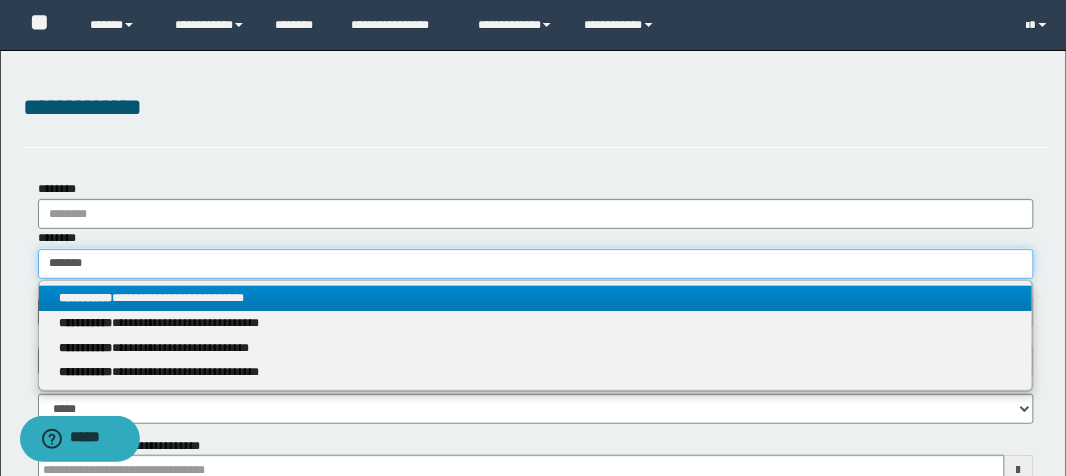 type on "*******" 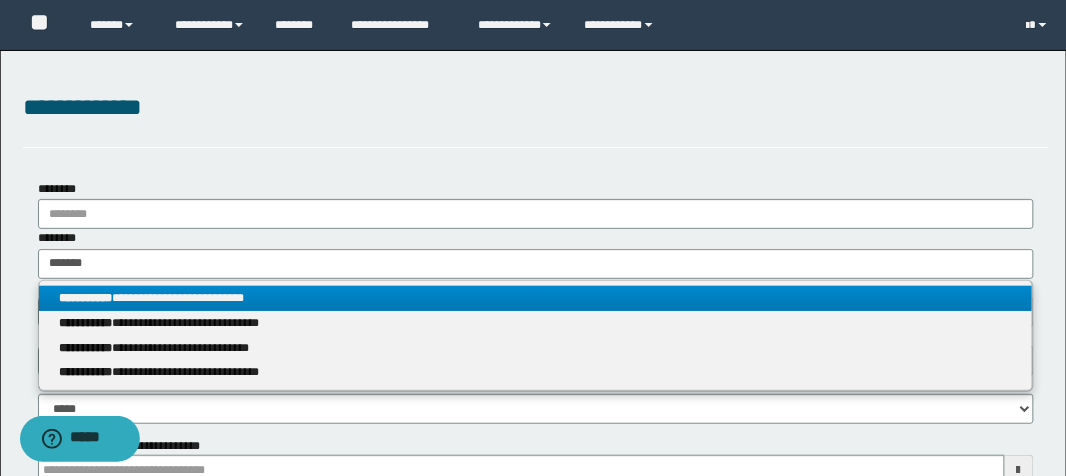 click on "**********" at bounding box center (536, 298) 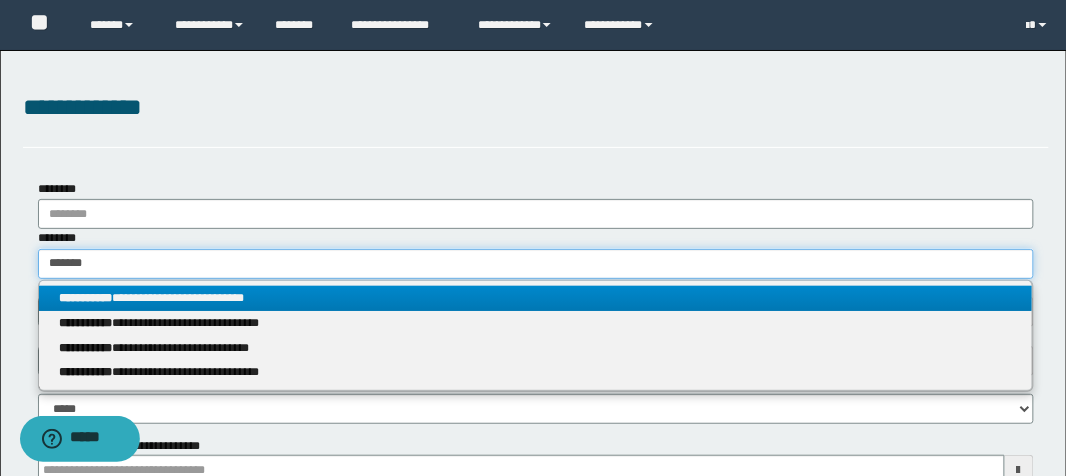 type 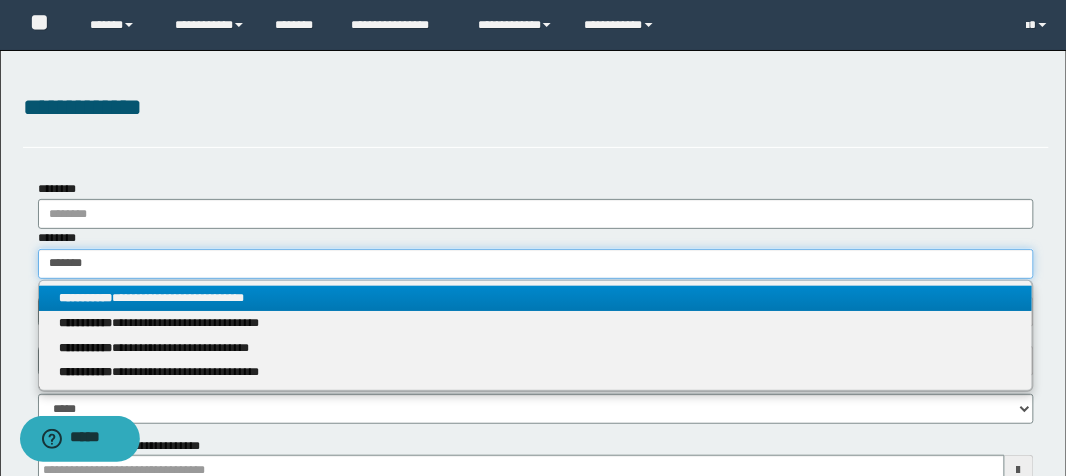 type on "**********" 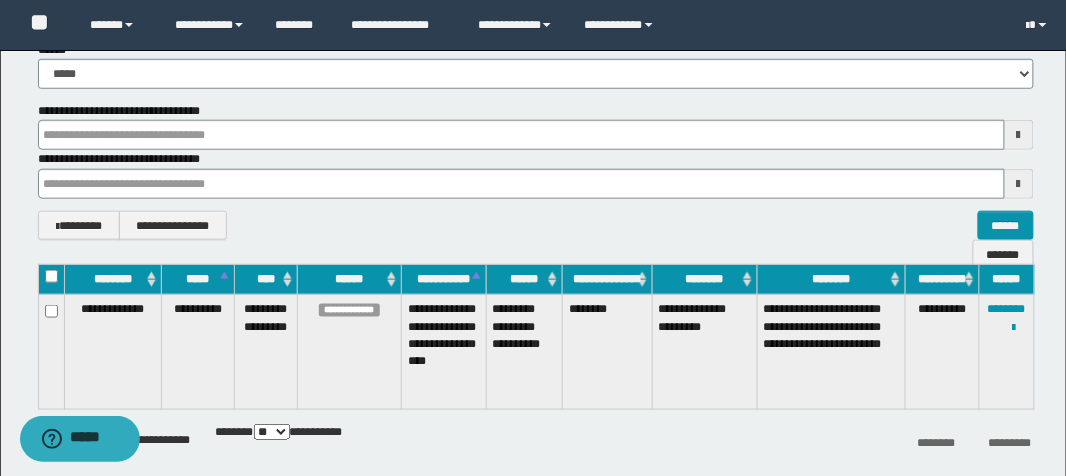 scroll, scrollTop: 332, scrollLeft: 0, axis: vertical 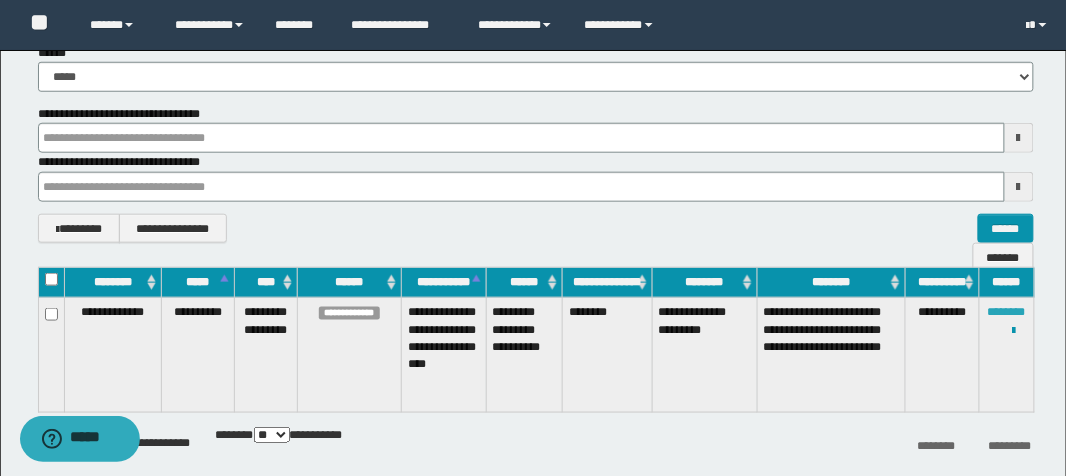 click on "********" at bounding box center [1007, 312] 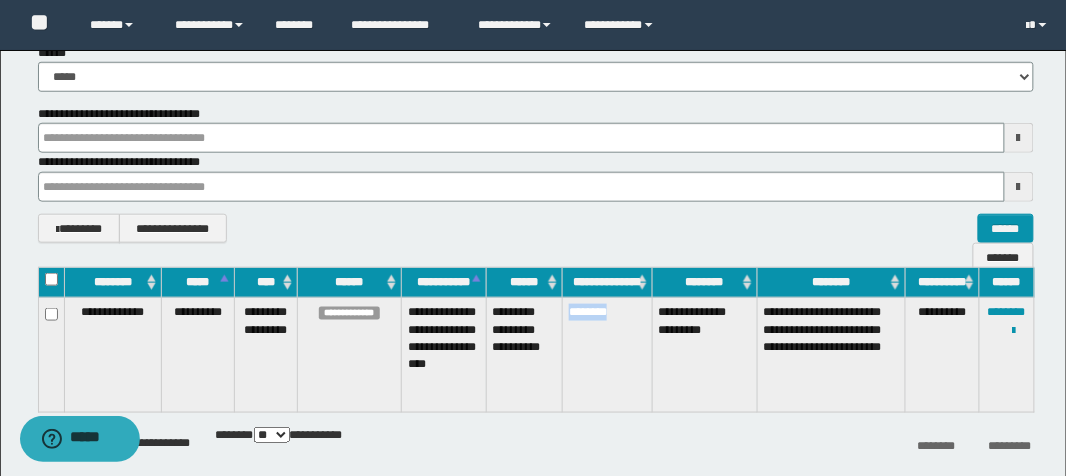 drag, startPoint x: 567, startPoint y: 312, endPoint x: 634, endPoint y: 328, distance: 68.88396 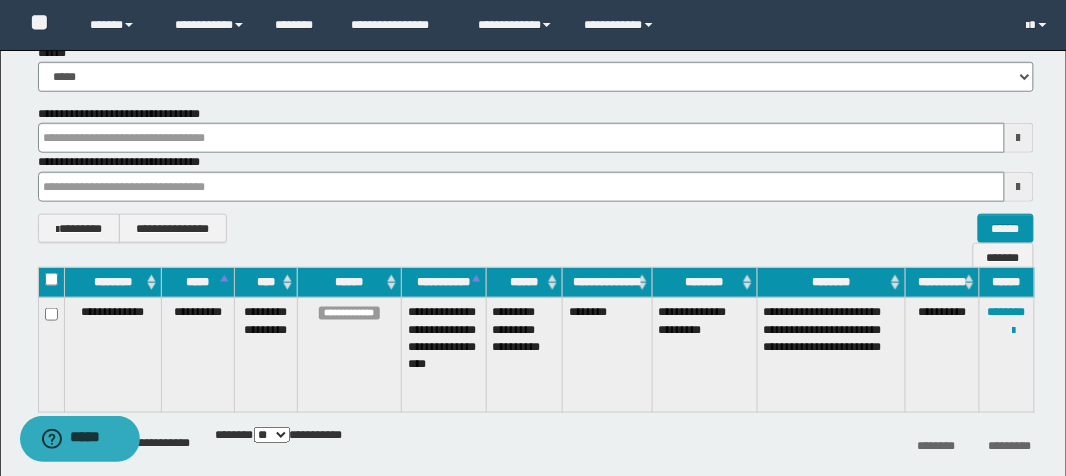 scroll, scrollTop: 0, scrollLeft: 0, axis: both 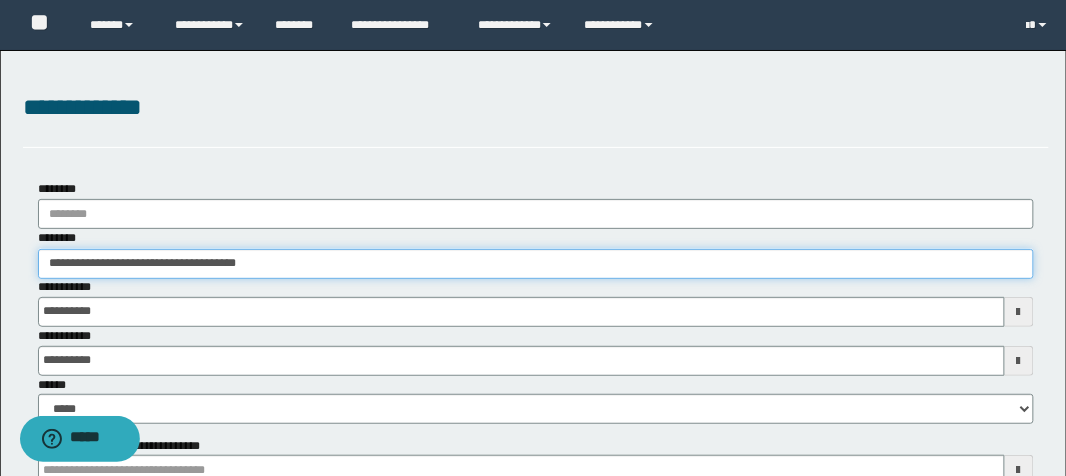 drag, startPoint x: 297, startPoint y: 270, endPoint x: 0, endPoint y: 234, distance: 299.17386 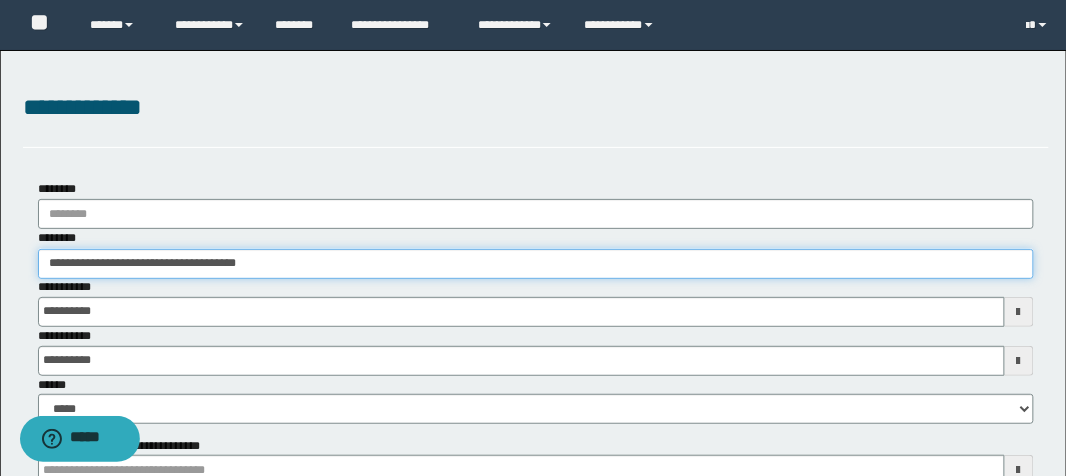 click on "**********" at bounding box center (533, 437) 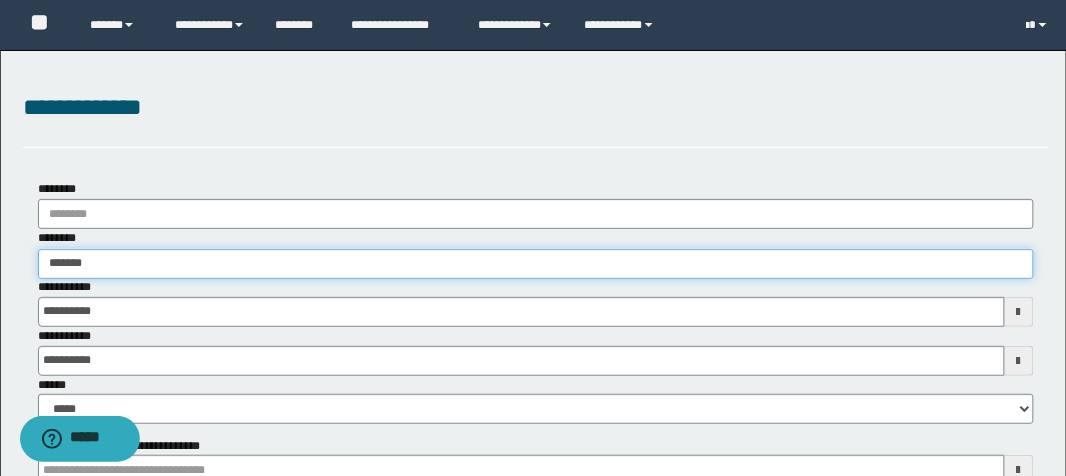 type on "********" 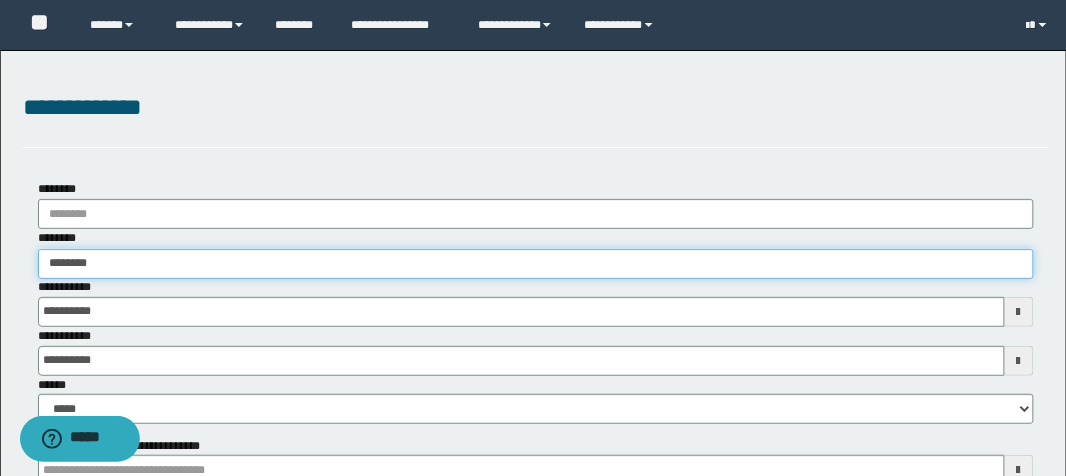 type on "********" 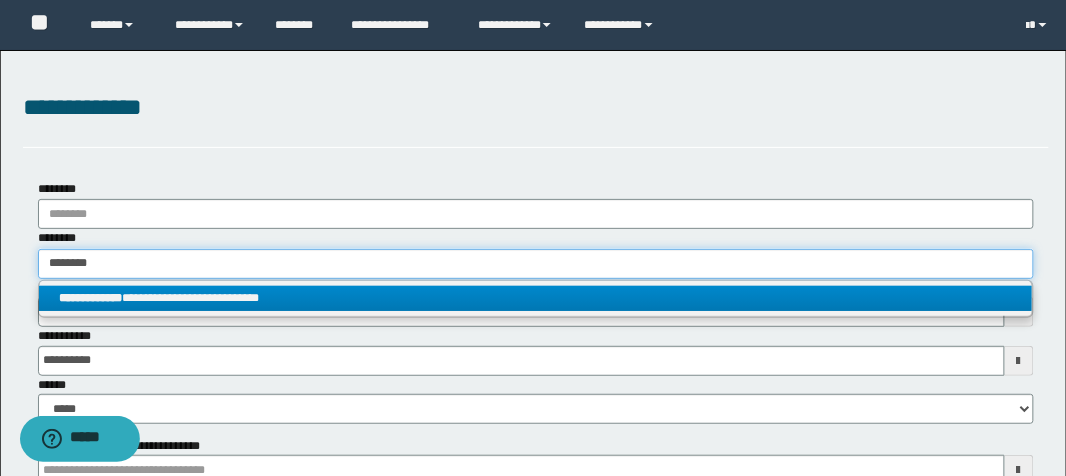 type on "********" 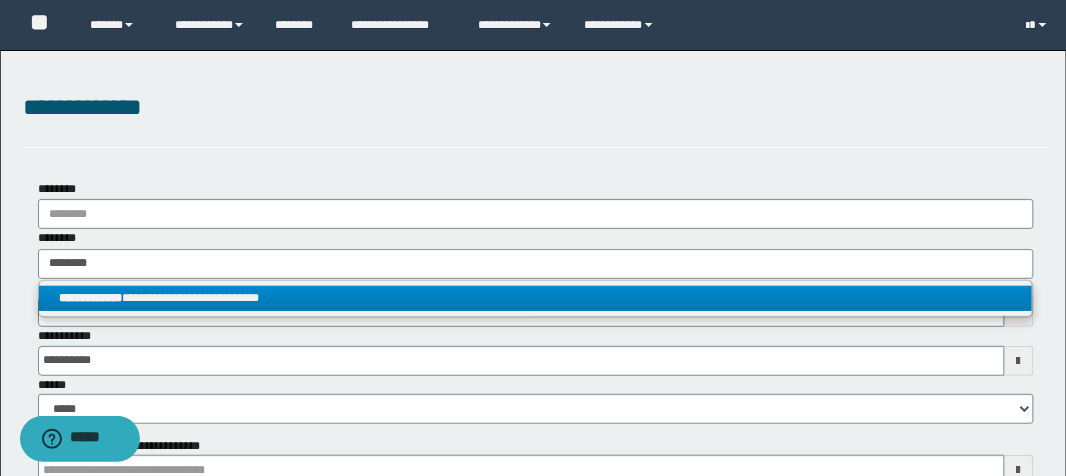 click on "**********" at bounding box center (90, 298) 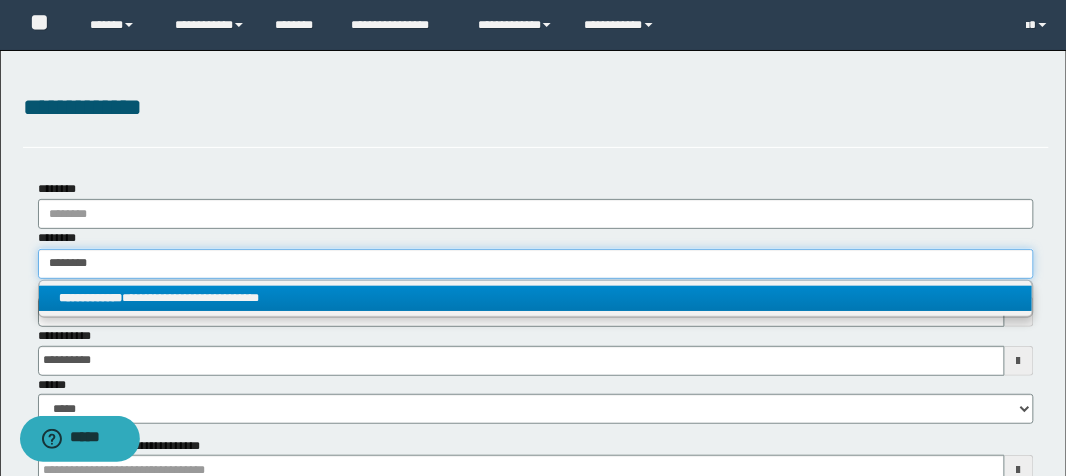 type 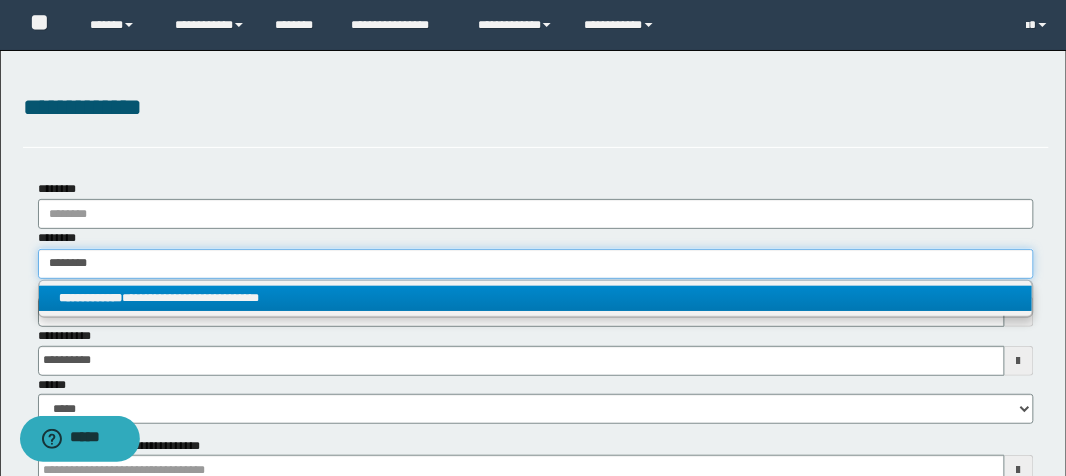 type on "**********" 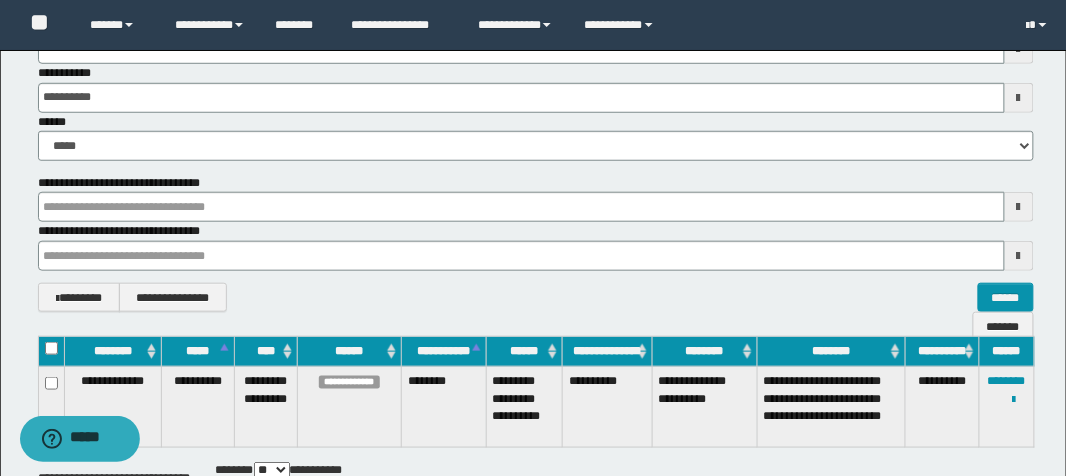 scroll, scrollTop: 258, scrollLeft: 0, axis: vertical 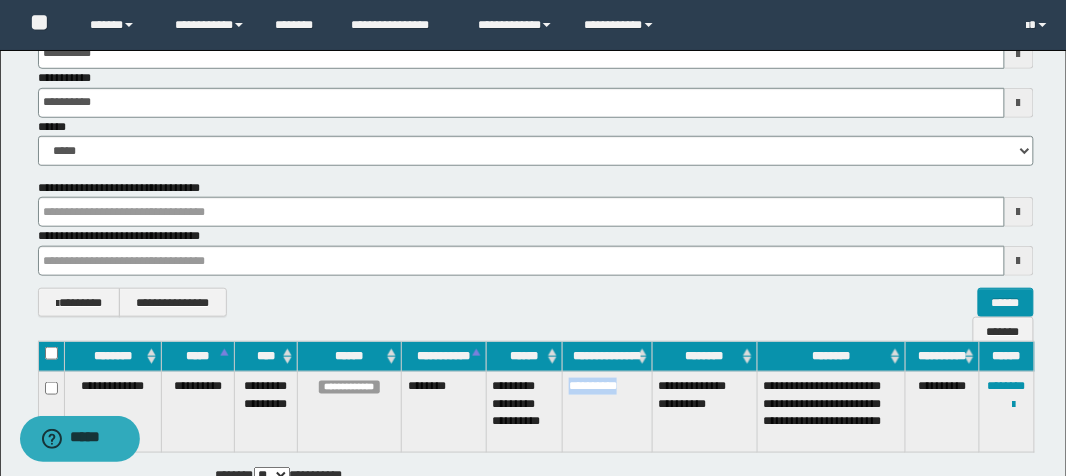 drag, startPoint x: 568, startPoint y: 383, endPoint x: 643, endPoint y: 396, distance: 76.11833 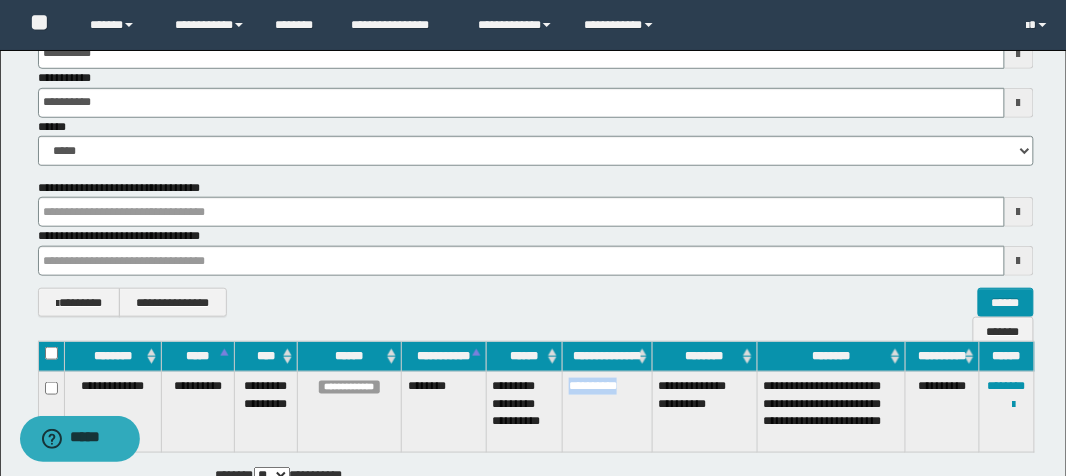 click on "**********" at bounding box center [607, 412] 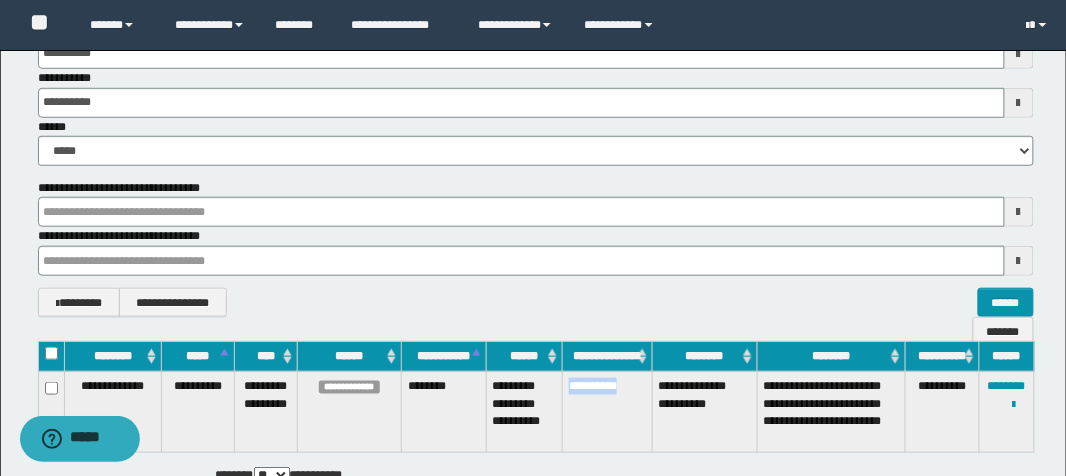 copy on "**********" 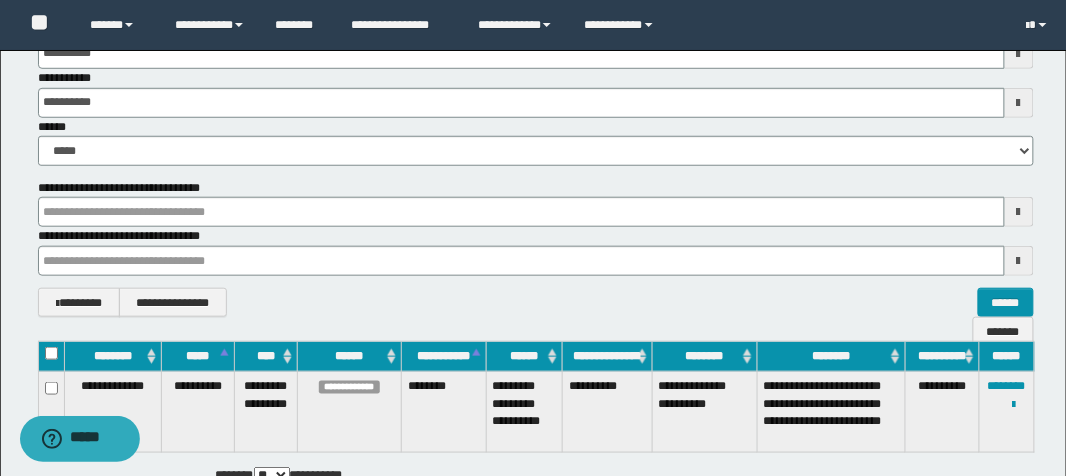 scroll, scrollTop: 0, scrollLeft: 0, axis: both 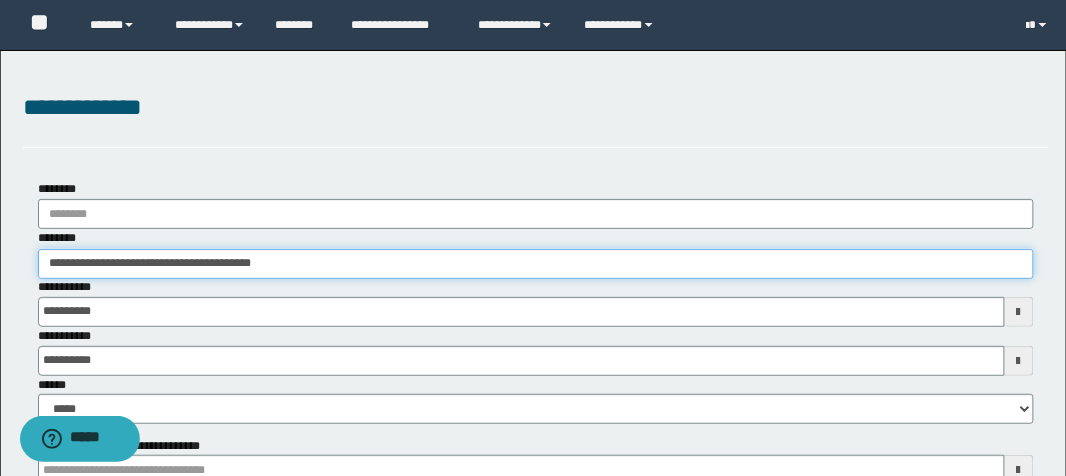 drag, startPoint x: 314, startPoint y: 258, endPoint x: 0, endPoint y: 249, distance: 314.12897 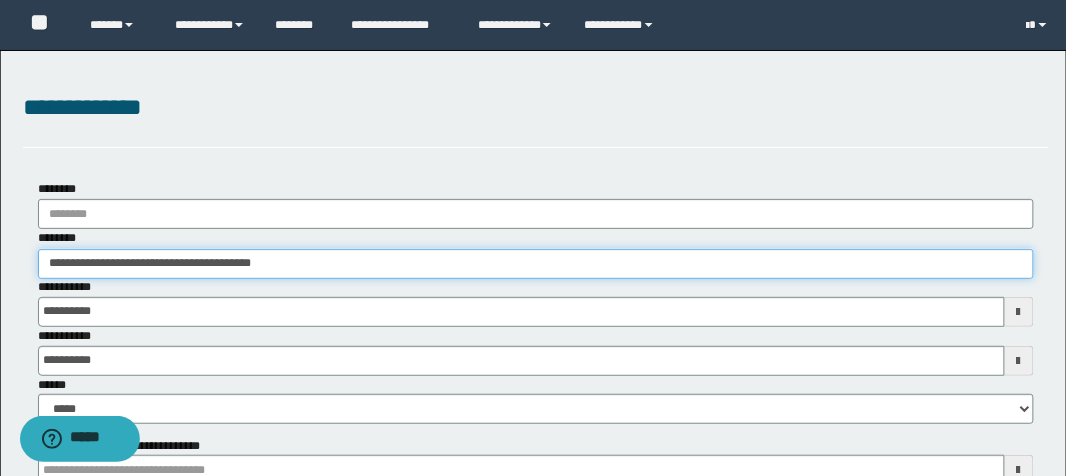 click on "**********" at bounding box center [533, 420] 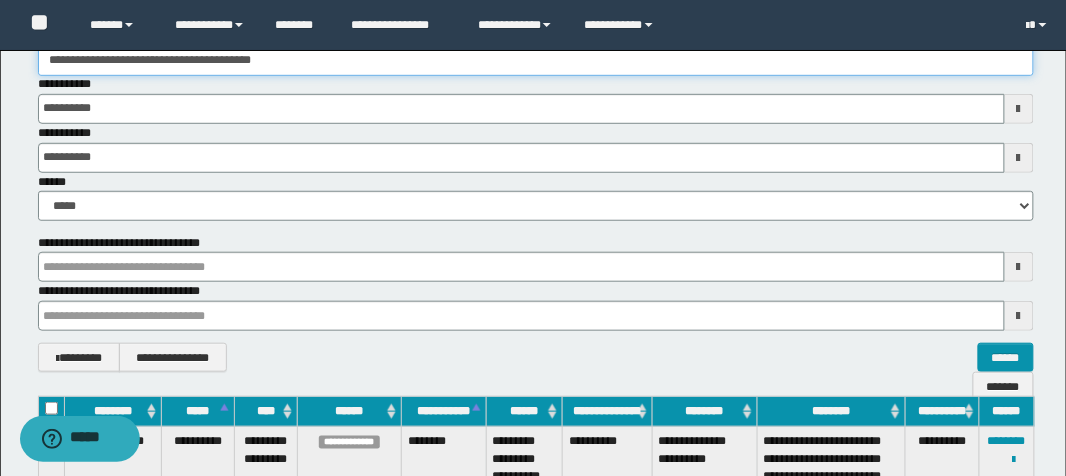 scroll, scrollTop: 234, scrollLeft: 0, axis: vertical 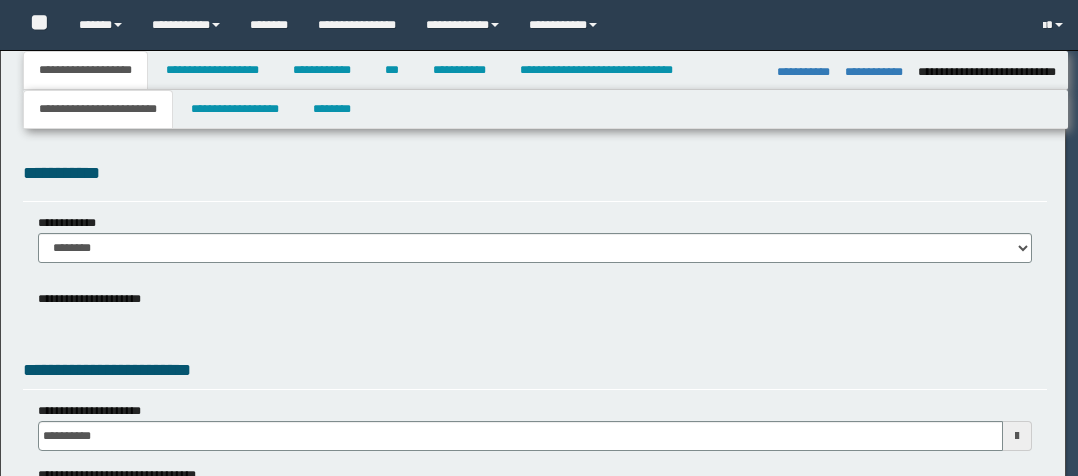 select on "**" 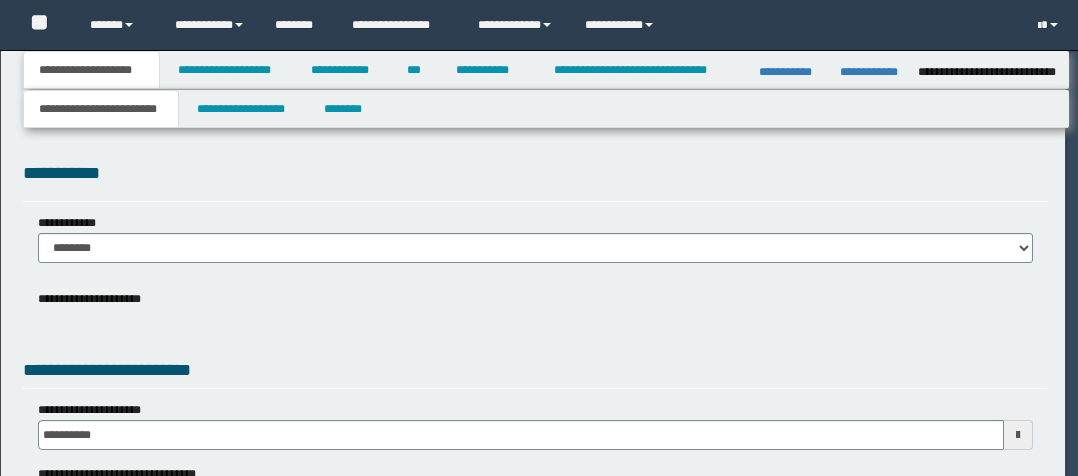 scroll, scrollTop: 0, scrollLeft: 0, axis: both 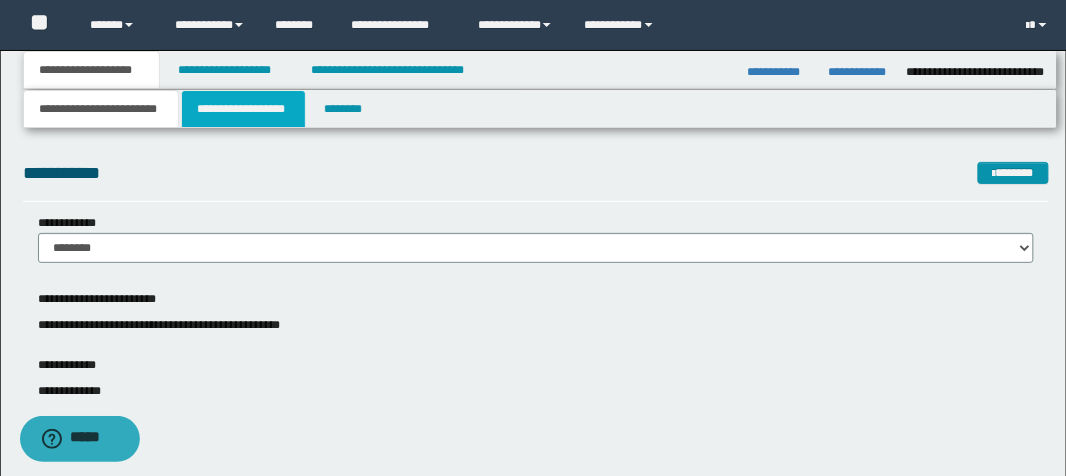 click on "**********" at bounding box center [243, 109] 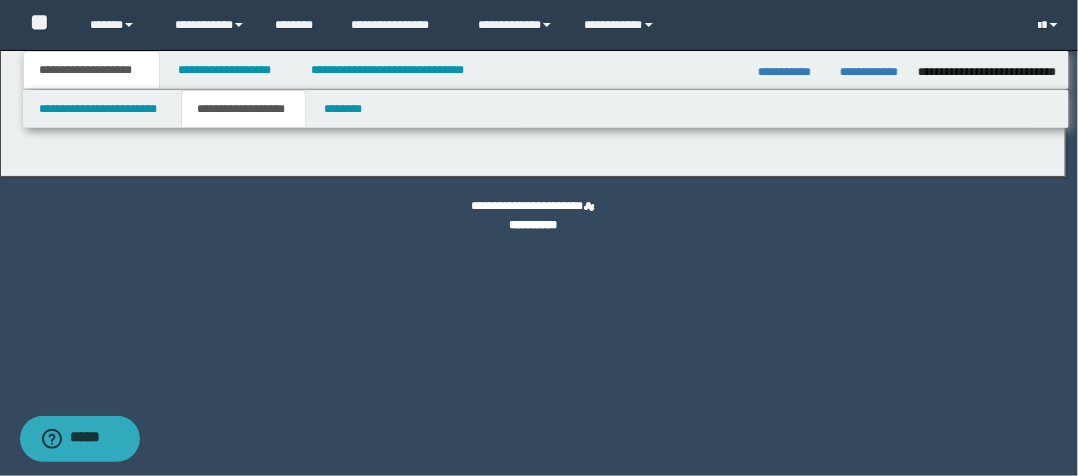 type on "********" 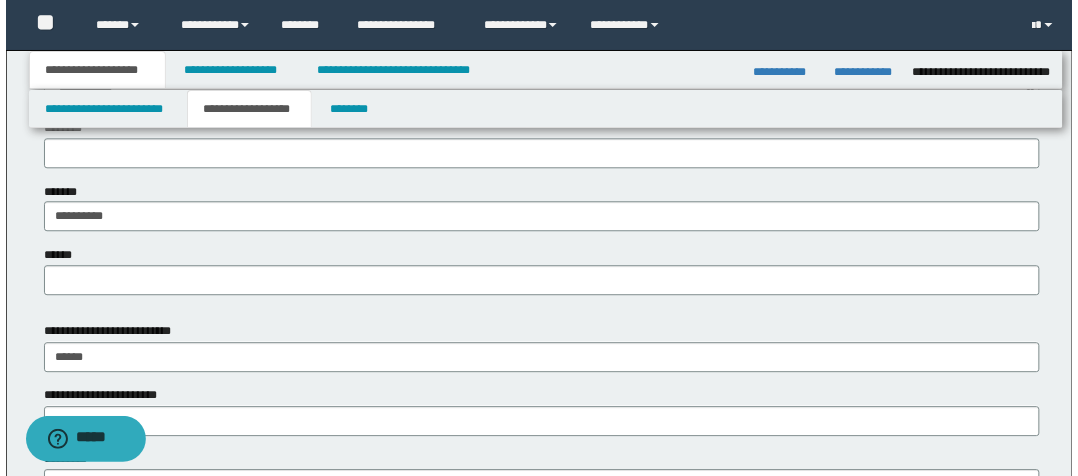 scroll, scrollTop: 0, scrollLeft: 0, axis: both 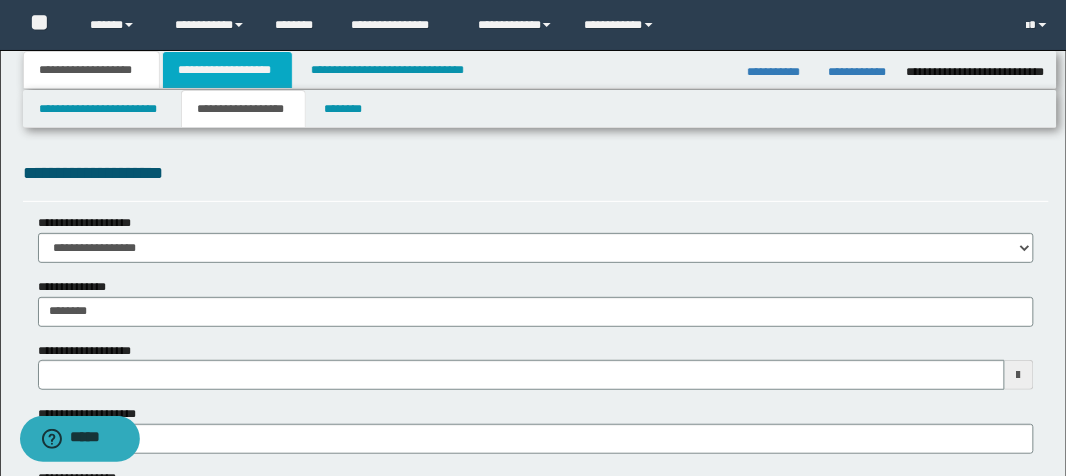 click on "**********" at bounding box center (227, 70) 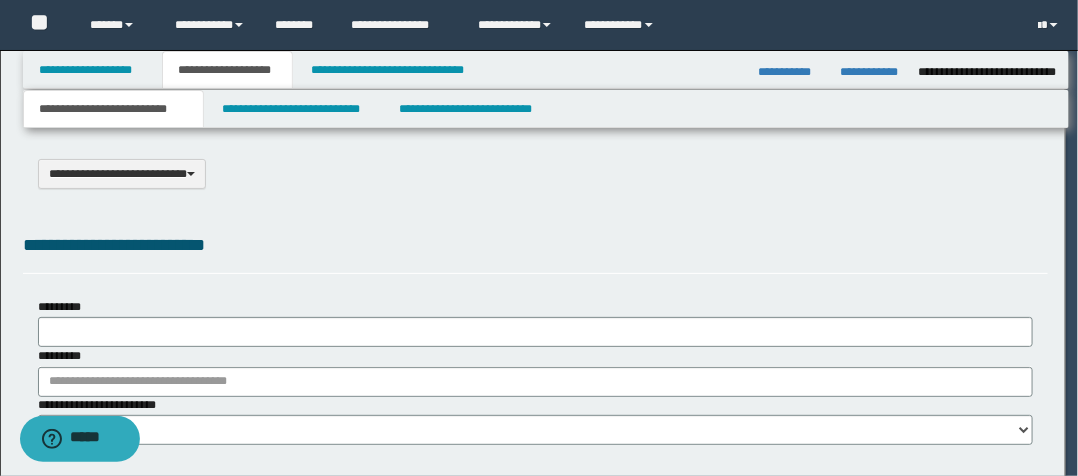 select on "*" 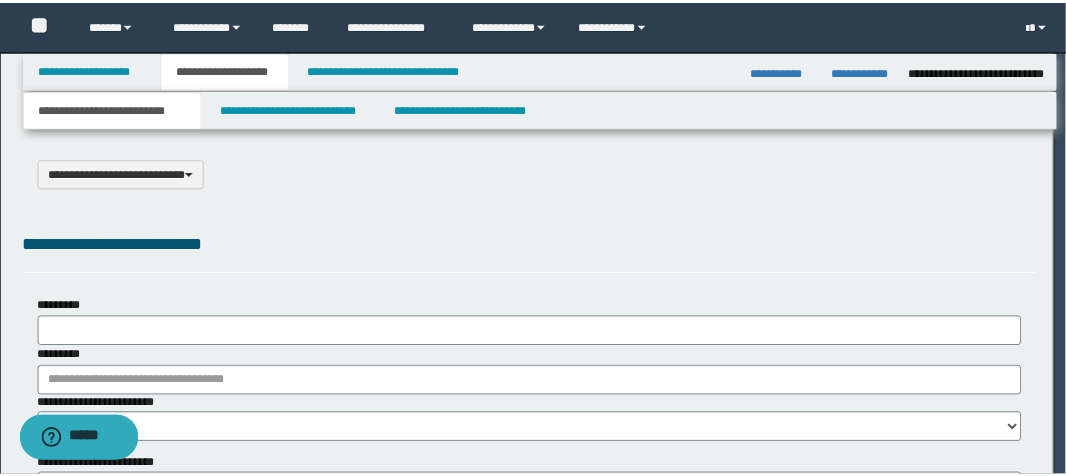 scroll, scrollTop: 0, scrollLeft: 0, axis: both 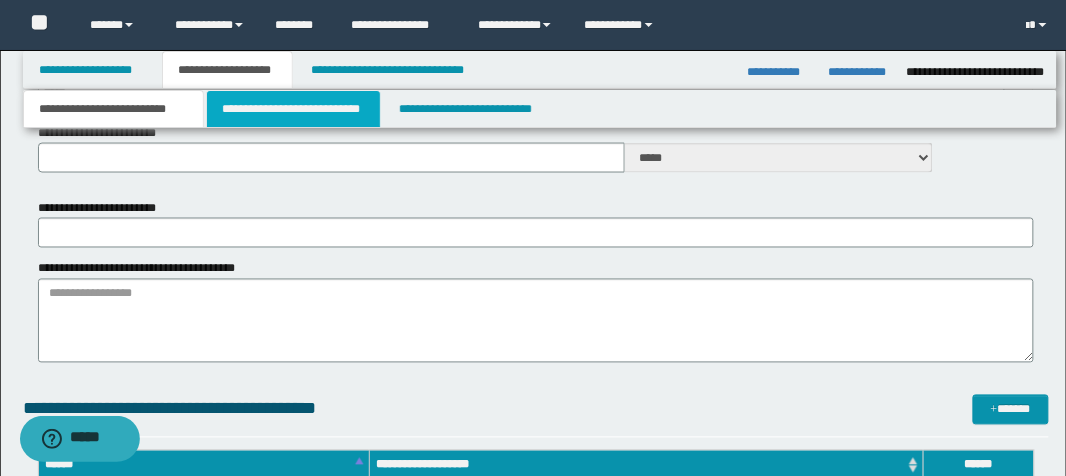 click on "**********" at bounding box center [293, 109] 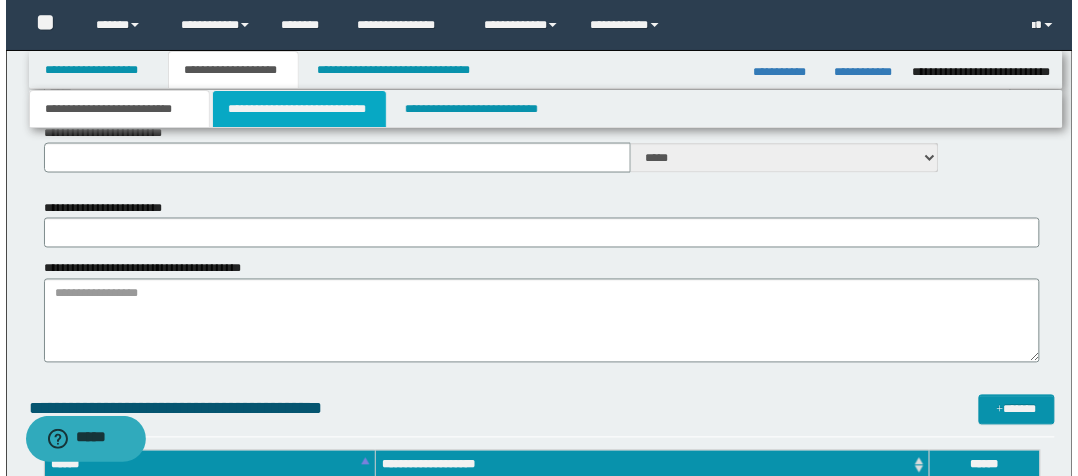 scroll, scrollTop: 0, scrollLeft: 0, axis: both 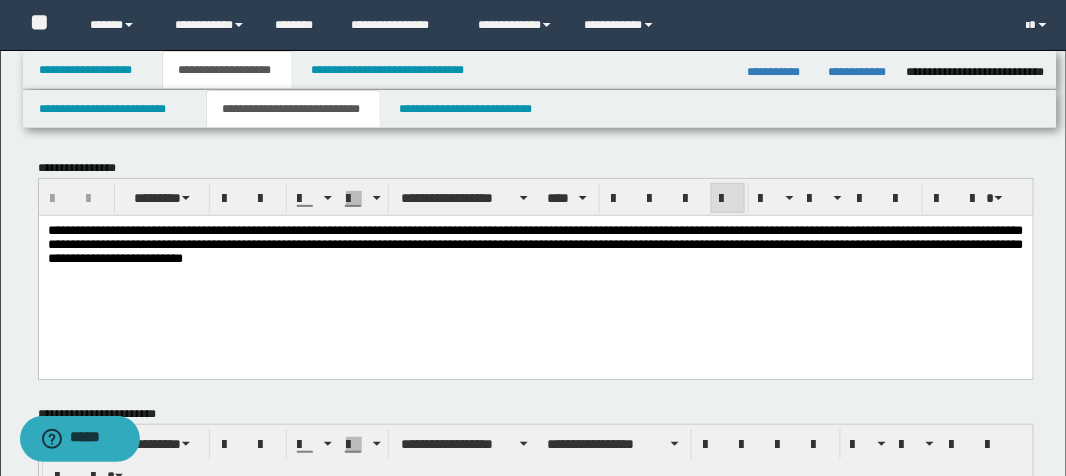 click on "**********" at bounding box center (535, 269) 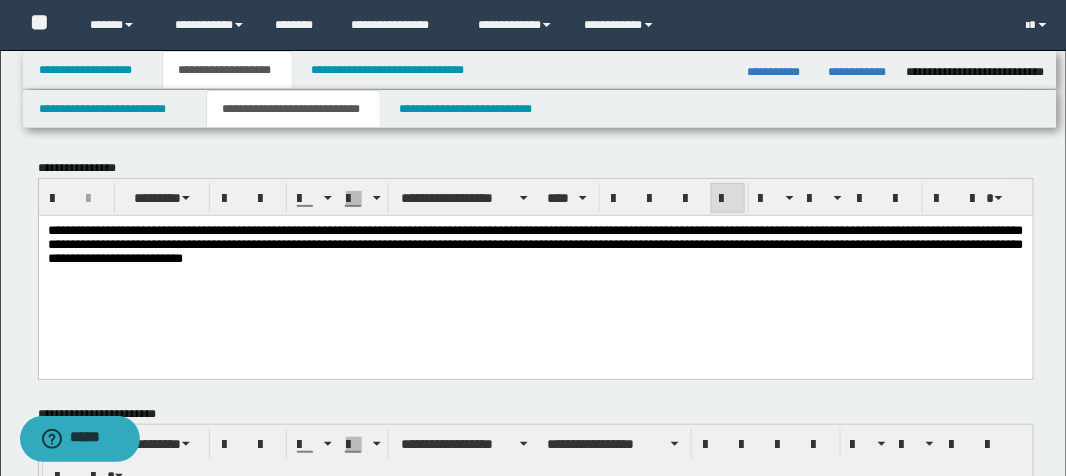 click on "**********" at bounding box center (535, 243) 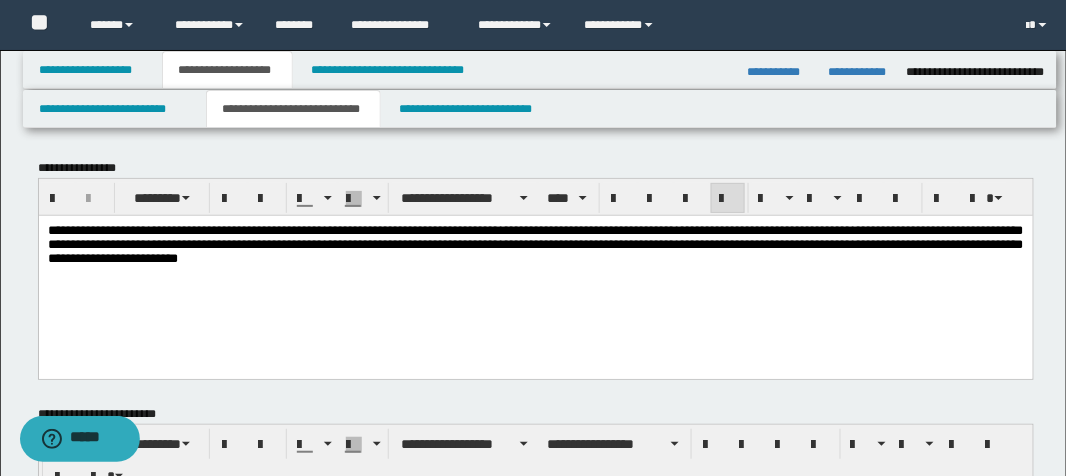 click on "**********" at bounding box center [535, 243] 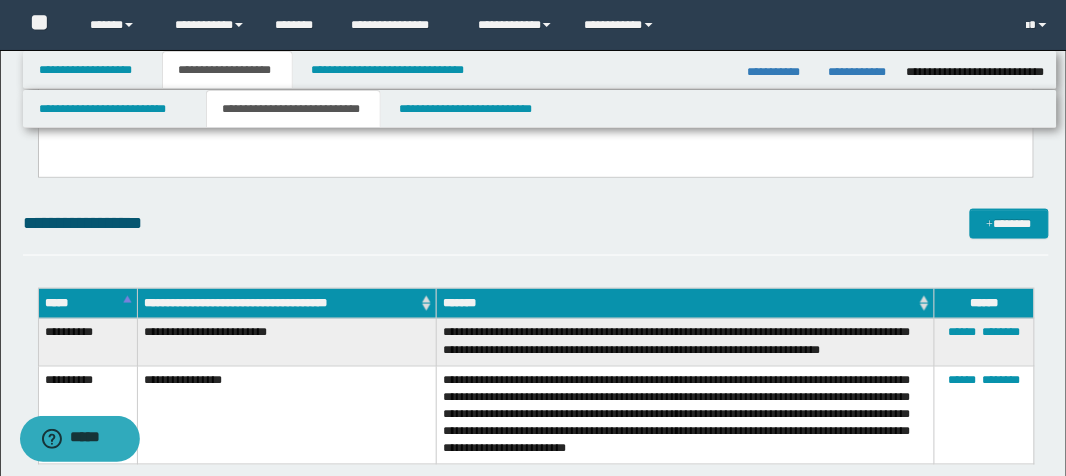 scroll, scrollTop: 486, scrollLeft: 0, axis: vertical 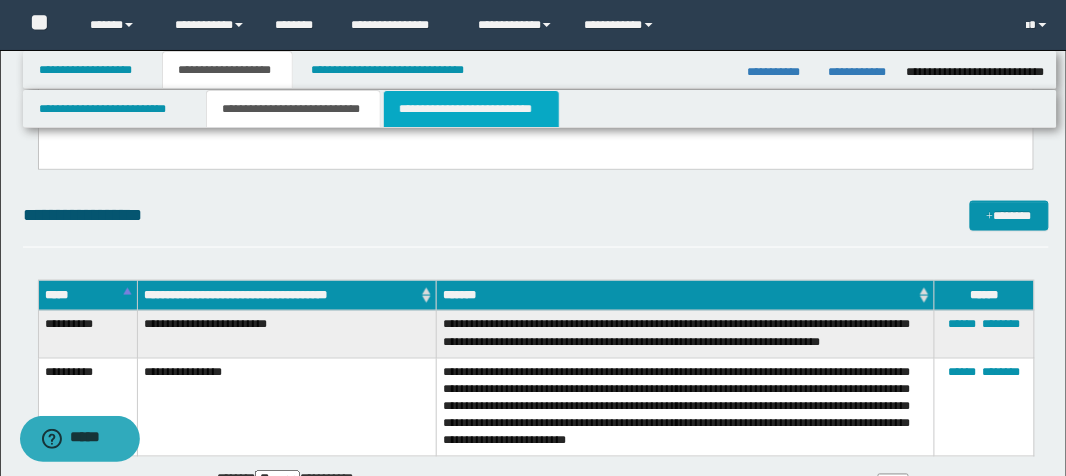 click on "**********" at bounding box center (471, 109) 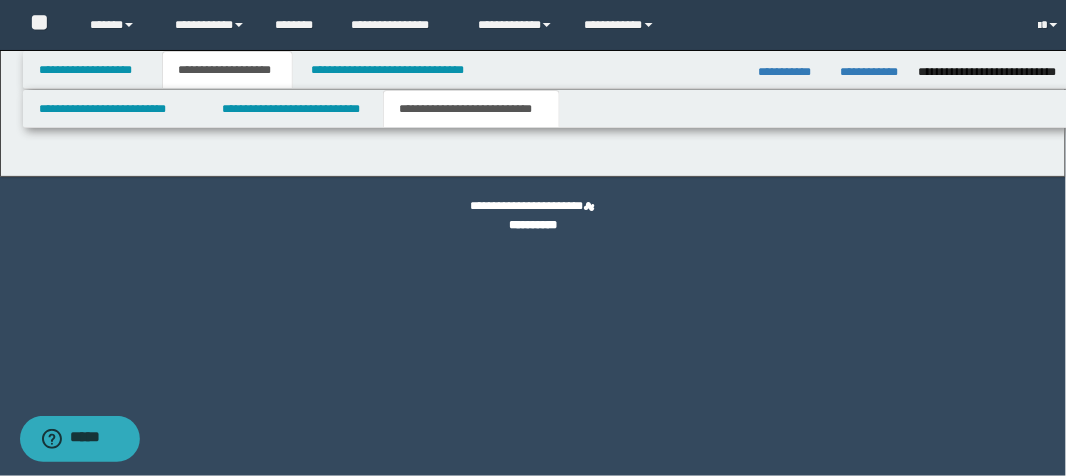 scroll, scrollTop: 0, scrollLeft: 0, axis: both 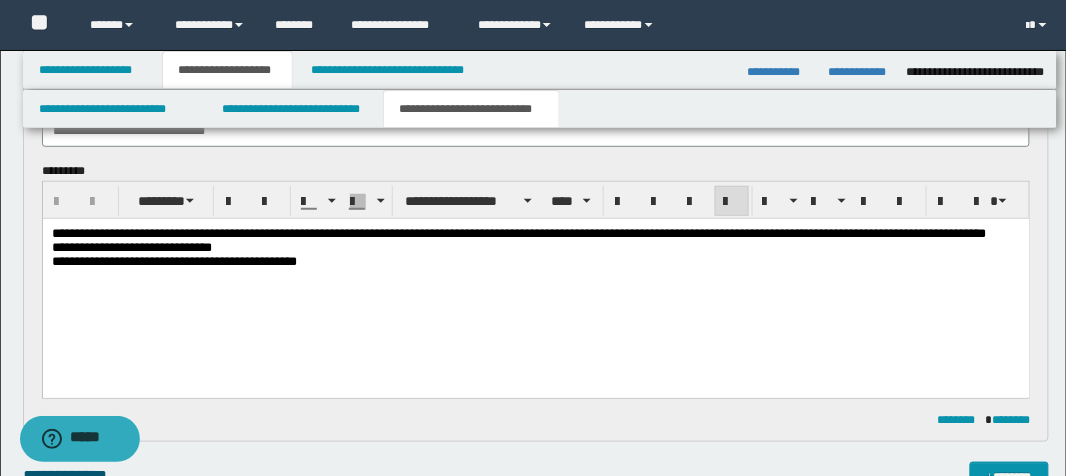 click on "**********" at bounding box center [535, 272] 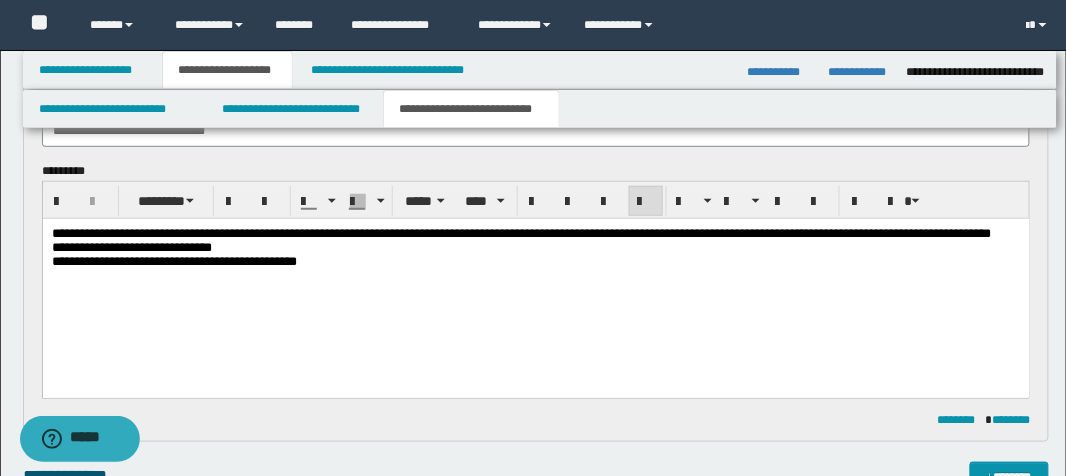 click on "**********" at bounding box center (131, 246) 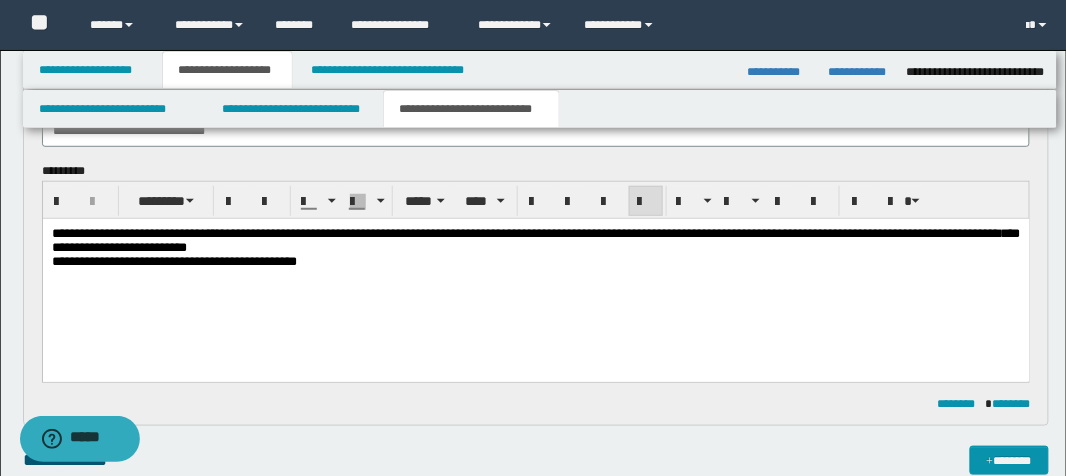 click on "**********" at bounding box center [535, 240] 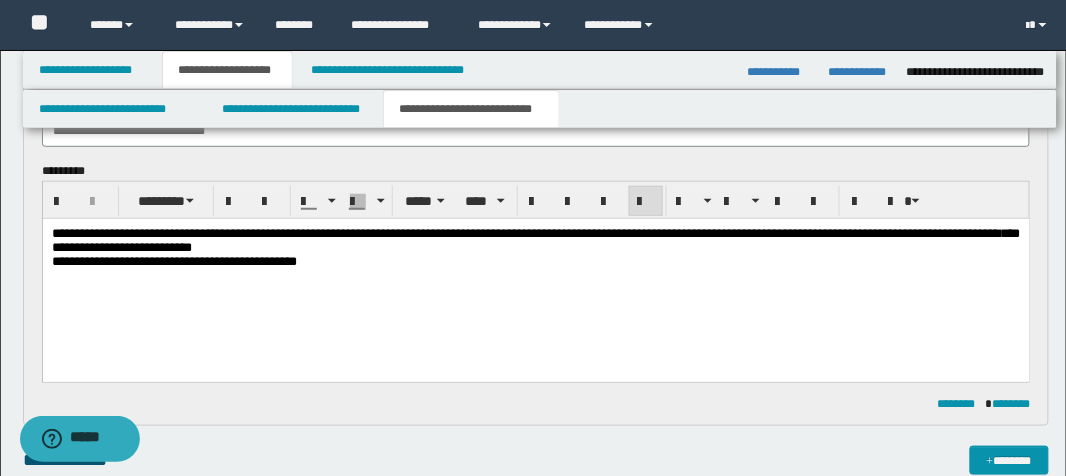 click on "**********" at bounding box center [535, 272] 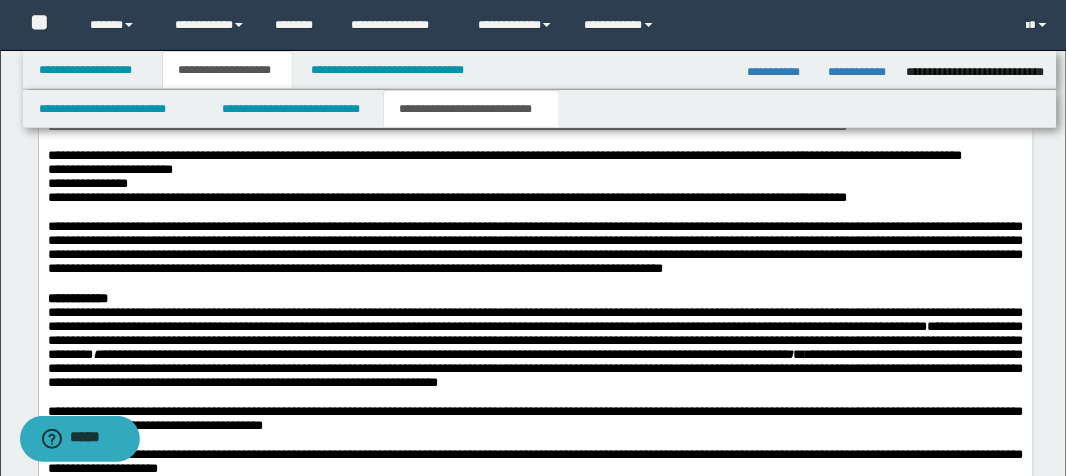 scroll, scrollTop: 999, scrollLeft: 0, axis: vertical 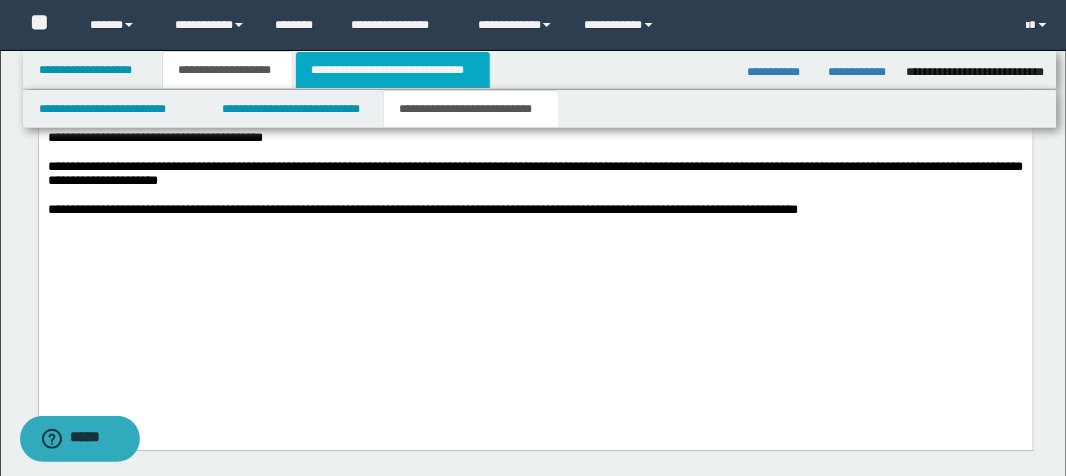 click on "**********" at bounding box center [393, 70] 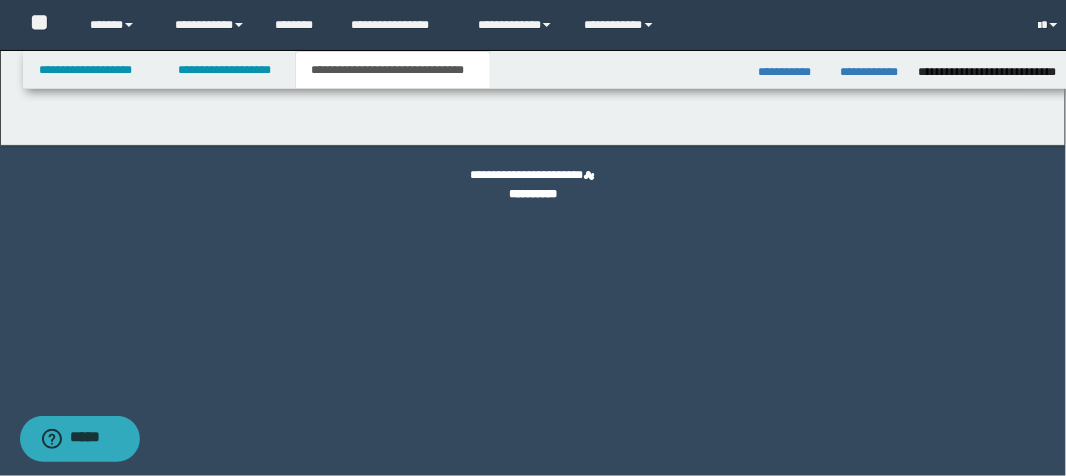 scroll, scrollTop: 0, scrollLeft: 0, axis: both 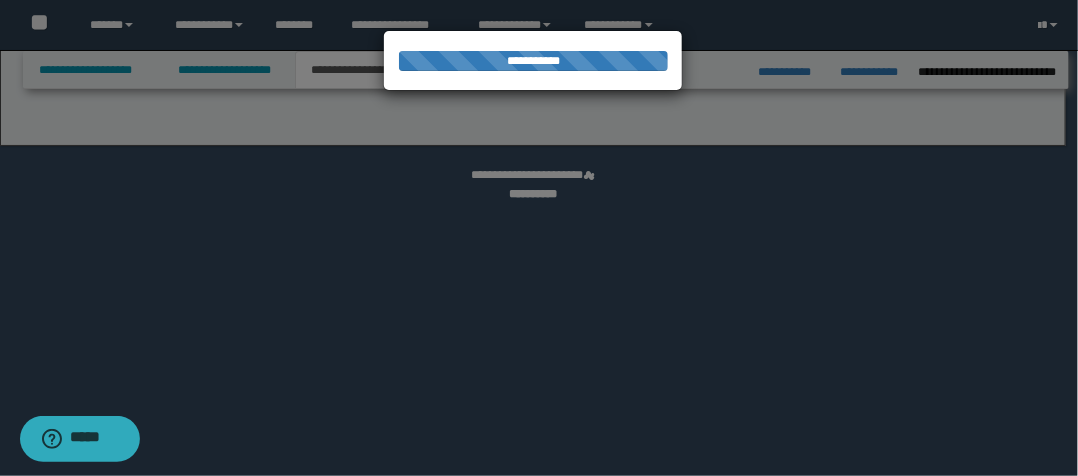 select on "*" 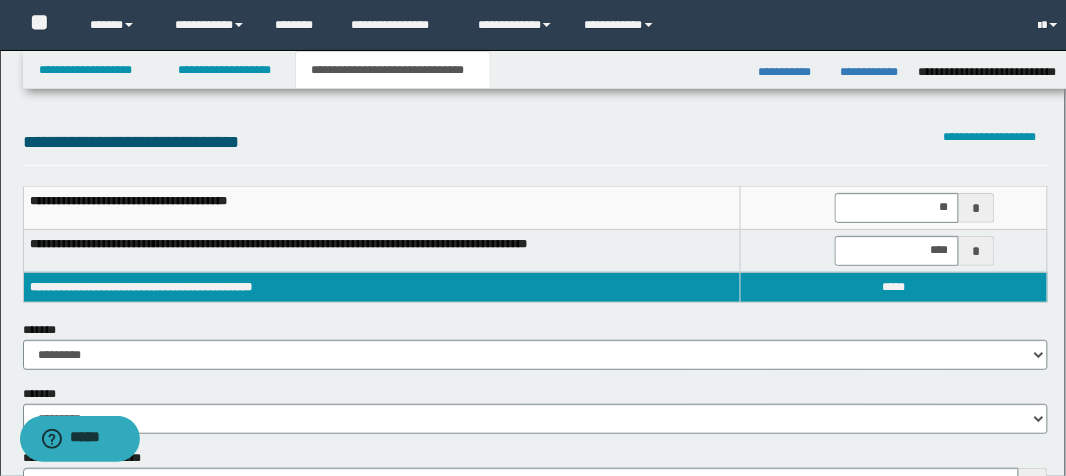 scroll, scrollTop: 0, scrollLeft: 0, axis: both 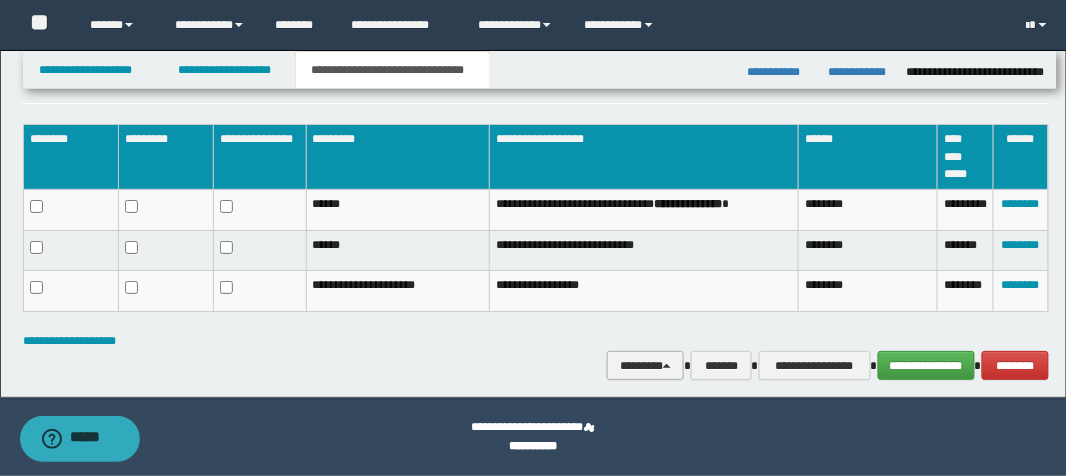 click at bounding box center [667, 366] 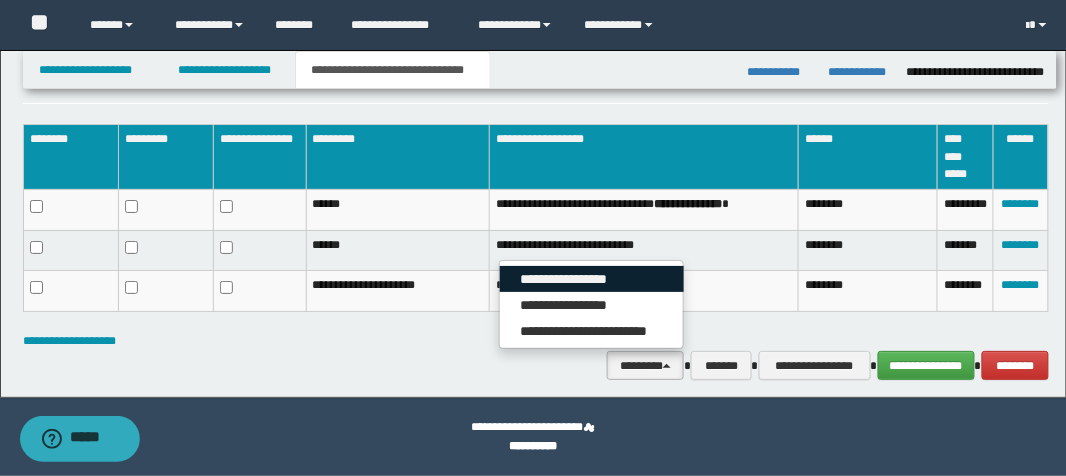 click on "**********" at bounding box center (592, 279) 